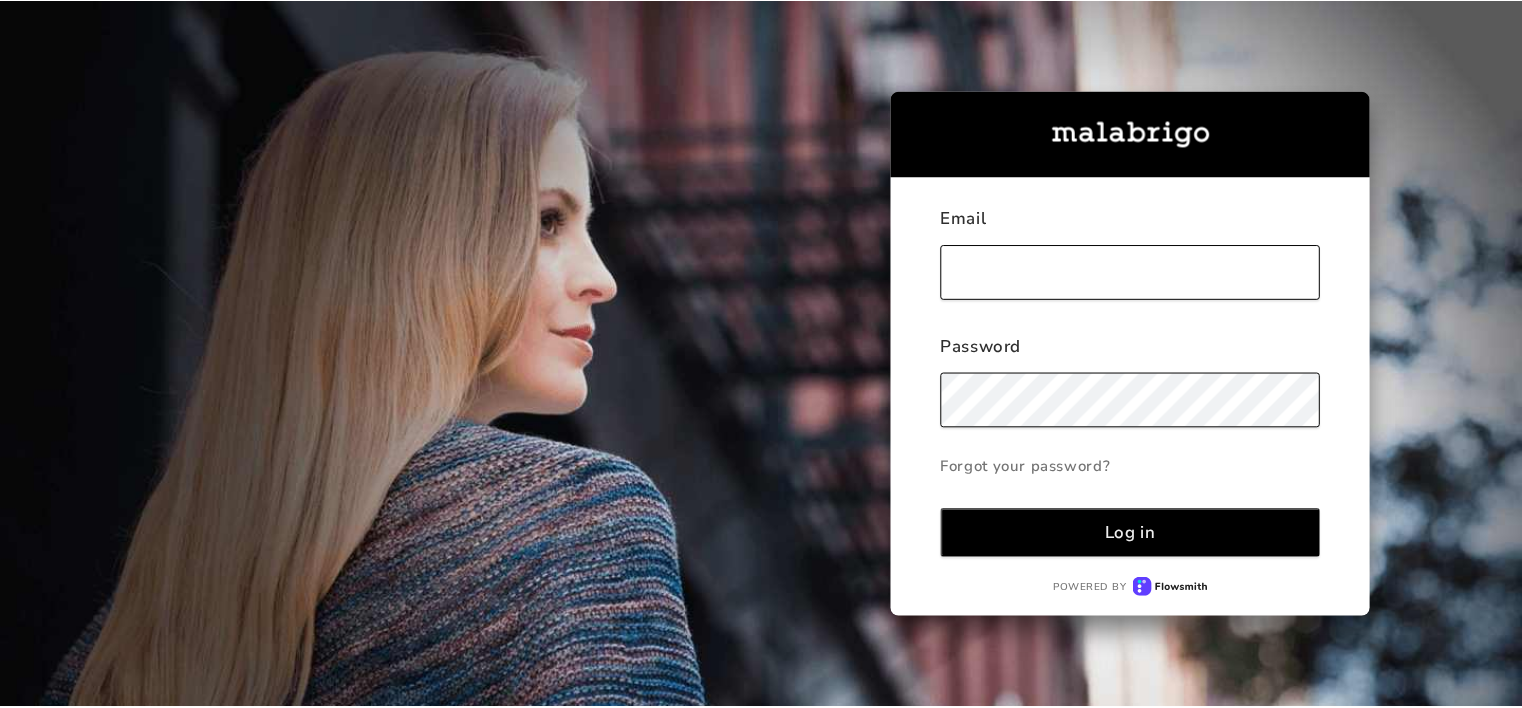 scroll, scrollTop: 0, scrollLeft: 0, axis: both 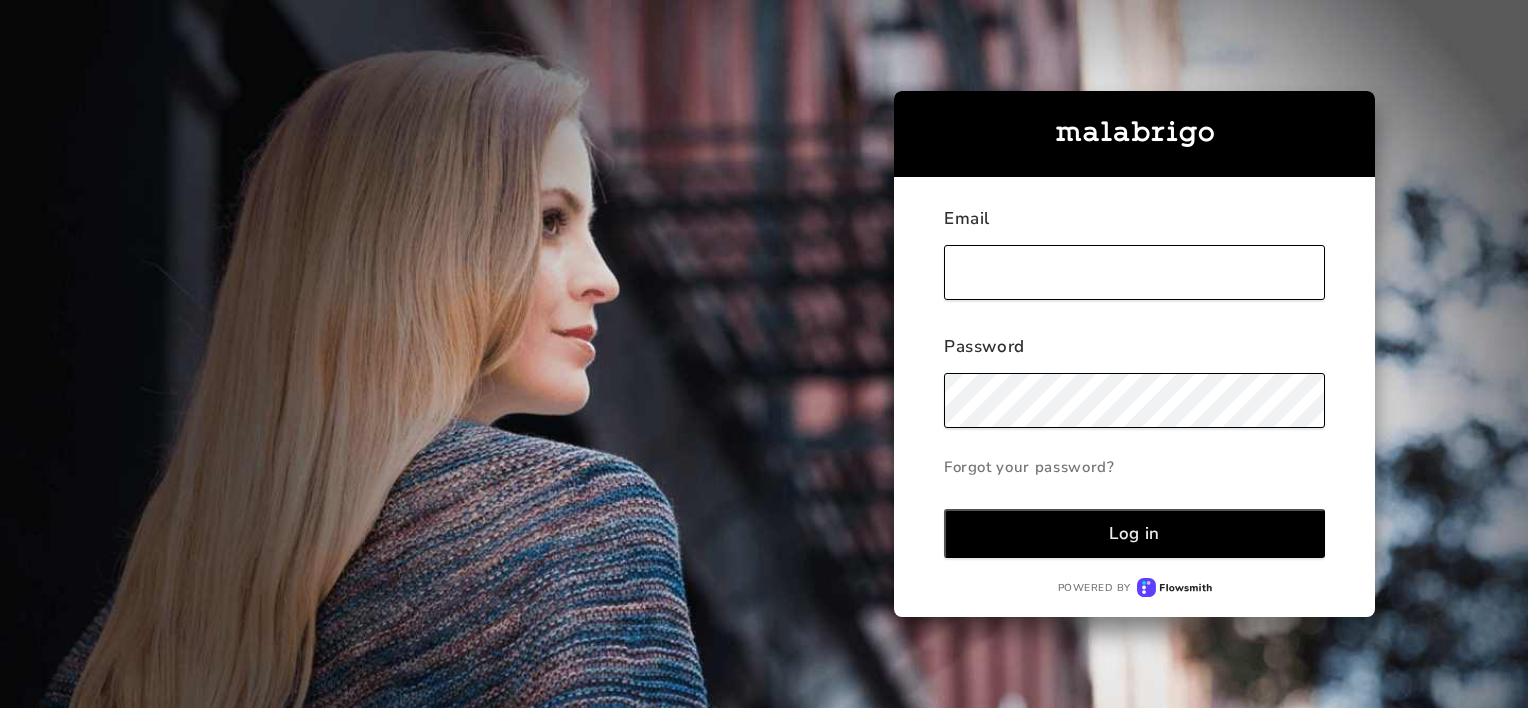 click at bounding box center [1134, 272] 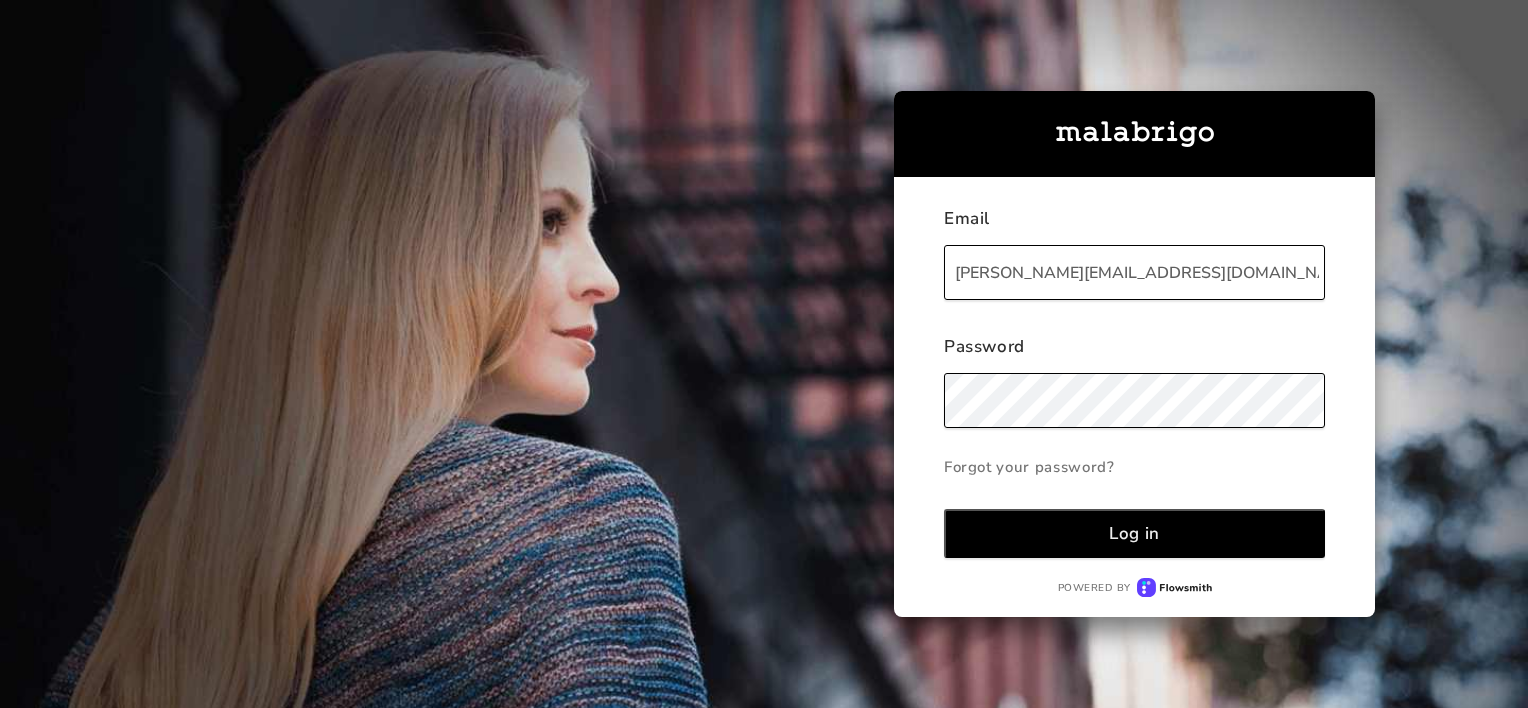 type on "[PERSON_NAME][EMAIL_ADDRESS][DOMAIN_NAME]" 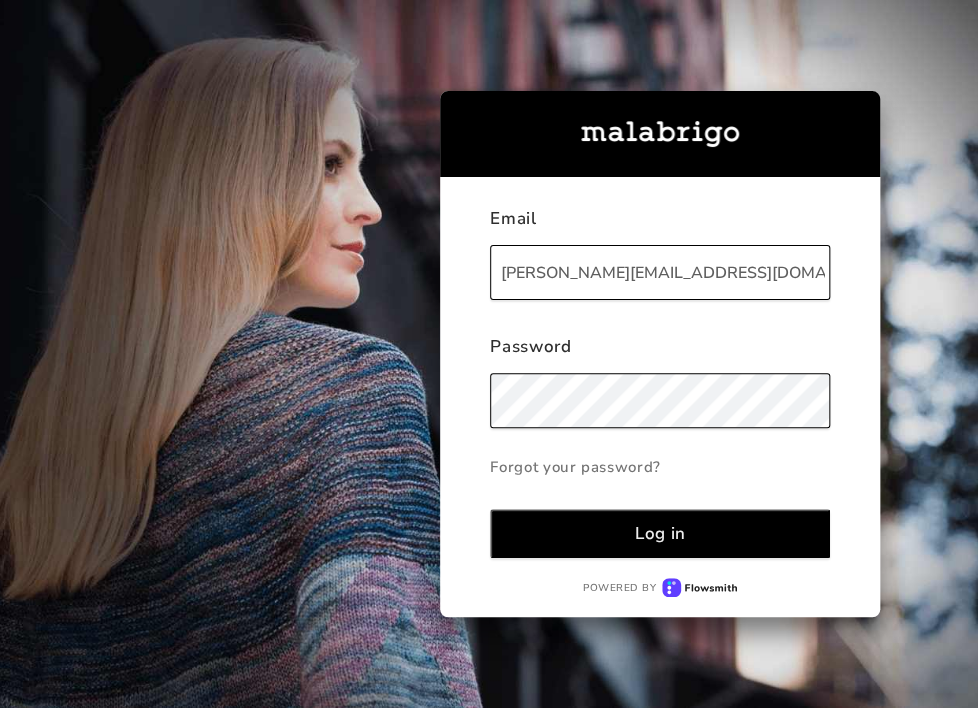 drag, startPoint x: 729, startPoint y: 539, endPoint x: 856, endPoint y: 496, distance: 134.08206 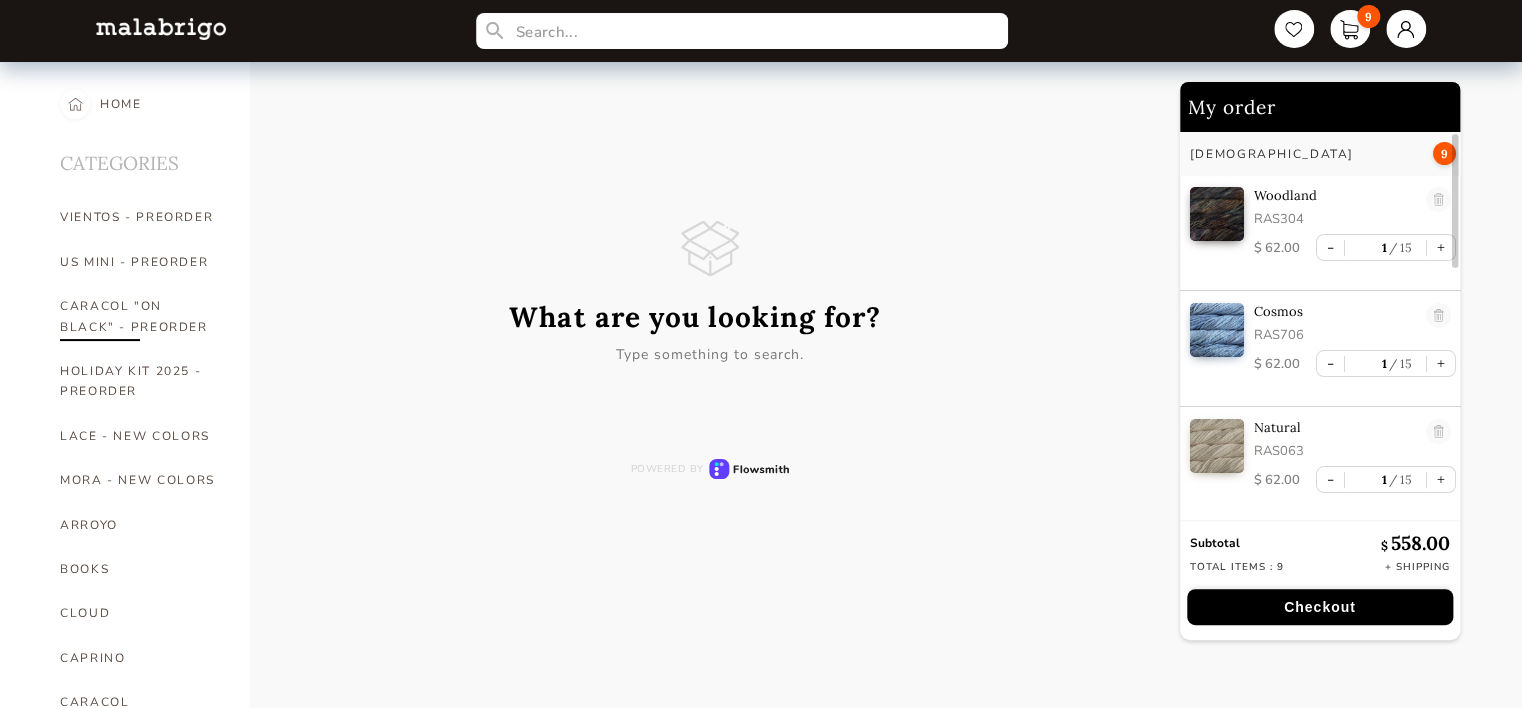 click on "CARACOL "ON BLACK" - PREORDER" at bounding box center [140, 316] 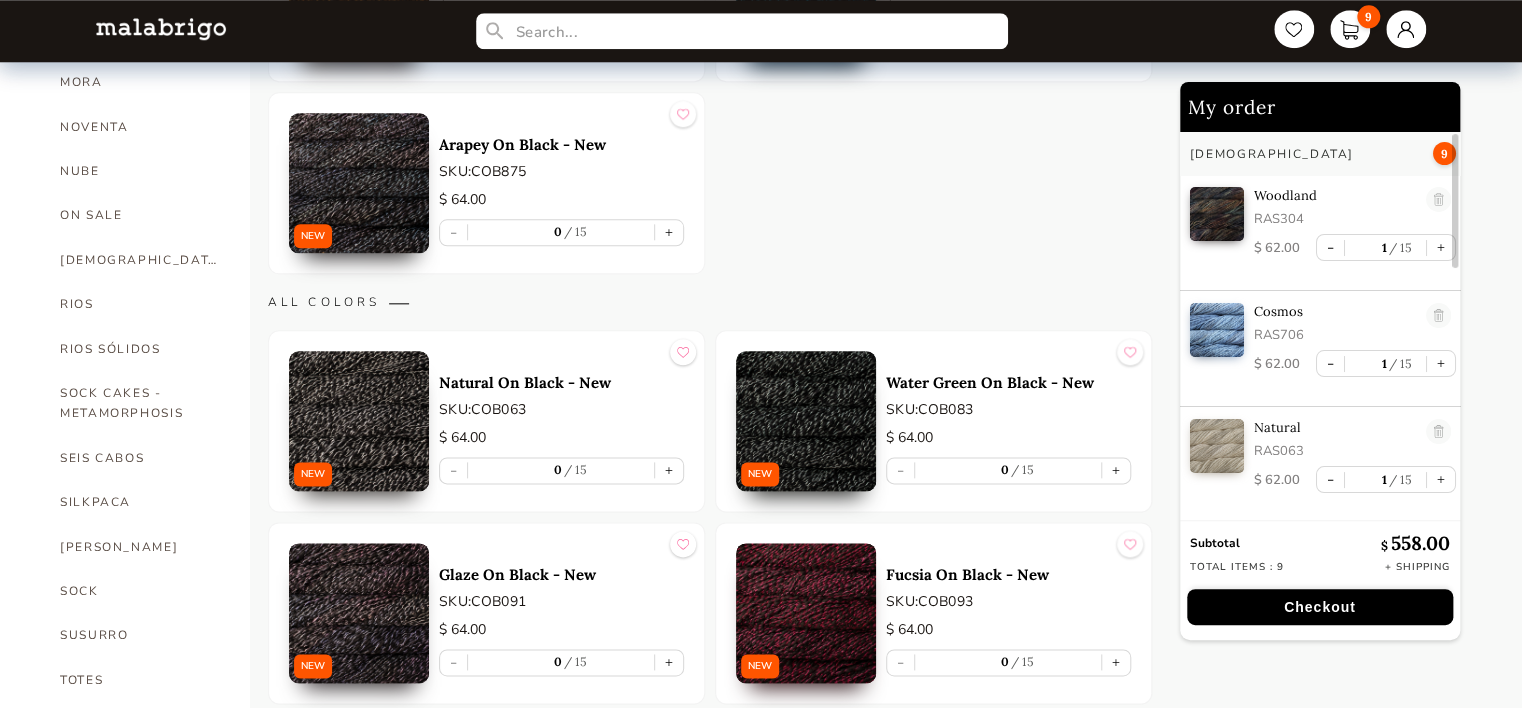 scroll, scrollTop: 841, scrollLeft: 0, axis: vertical 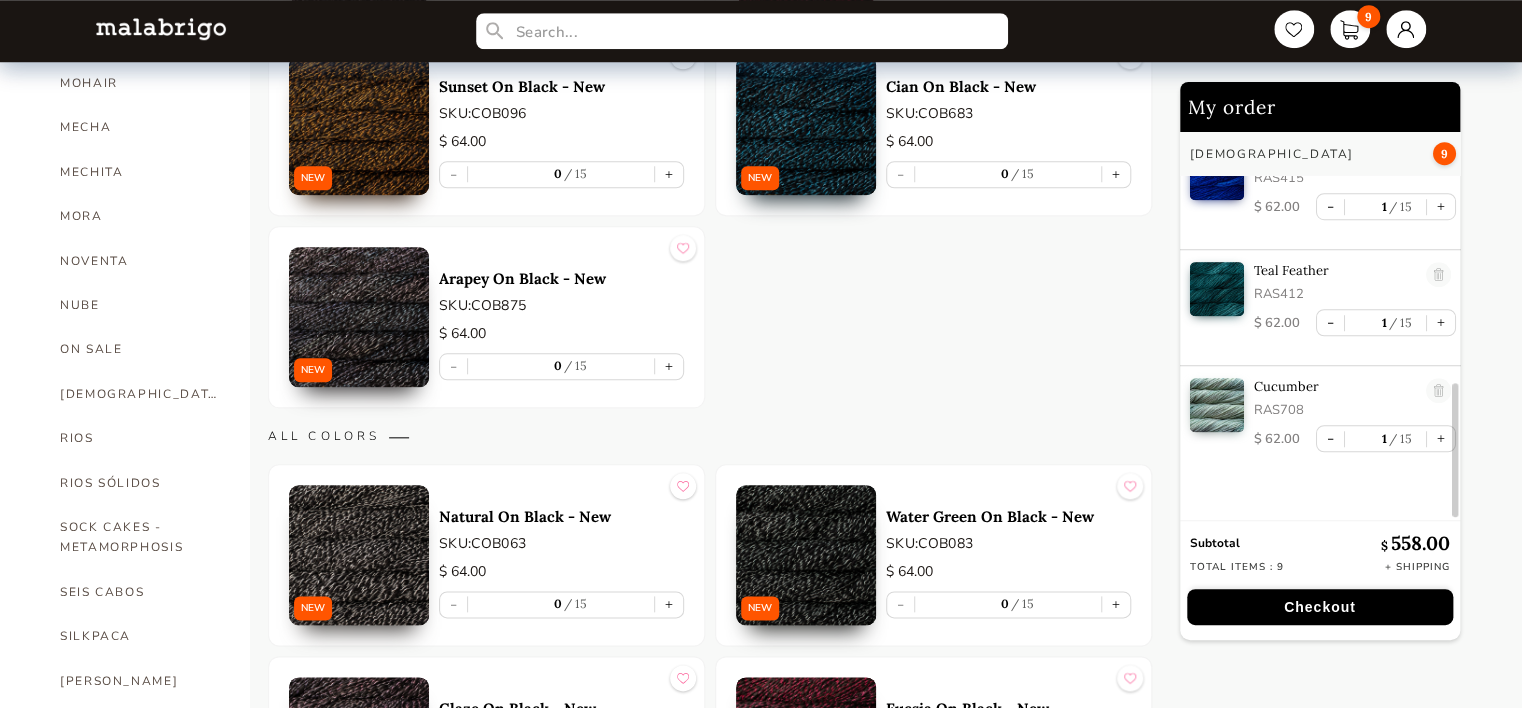 drag, startPoint x: 1455, startPoint y: 240, endPoint x: 1428, endPoint y: 524, distance: 285.28058 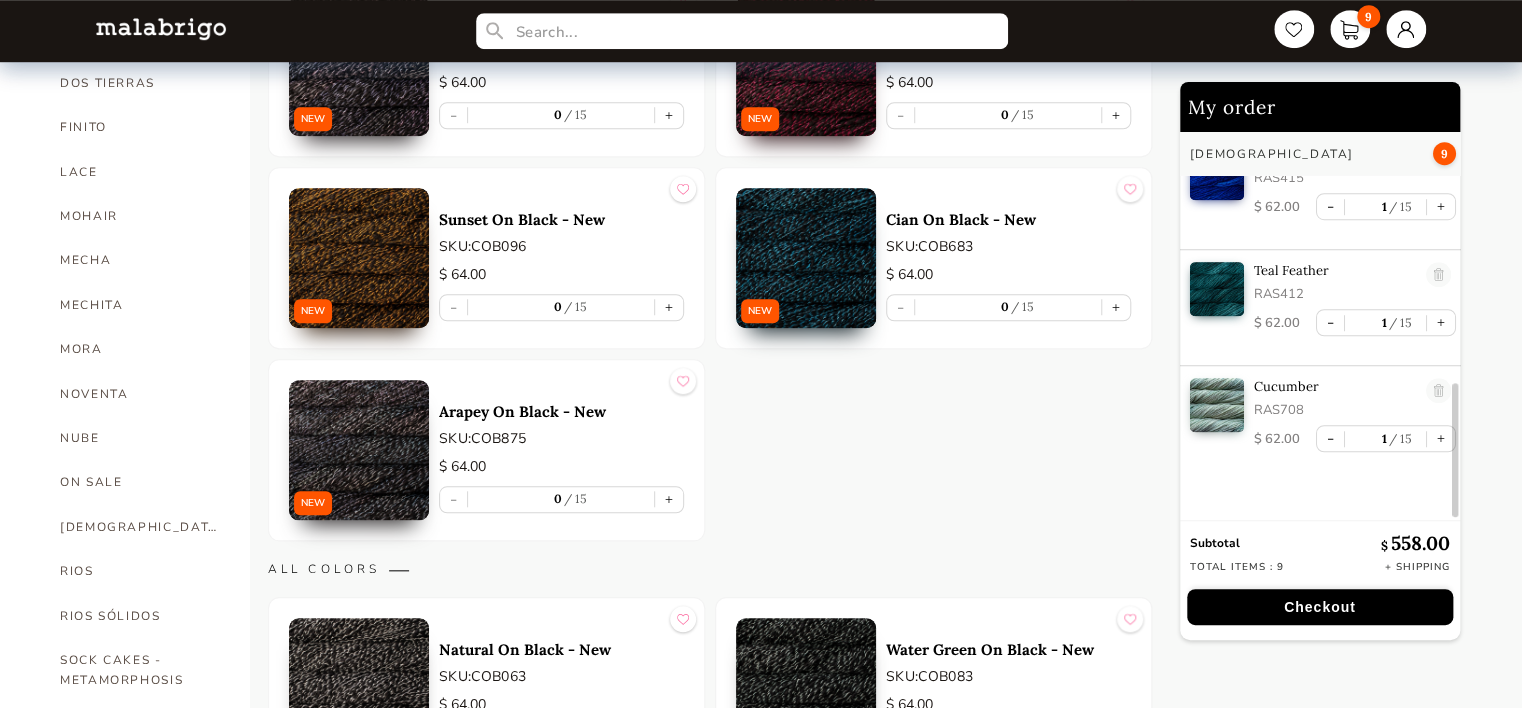 scroll, scrollTop: 699, scrollLeft: 0, axis: vertical 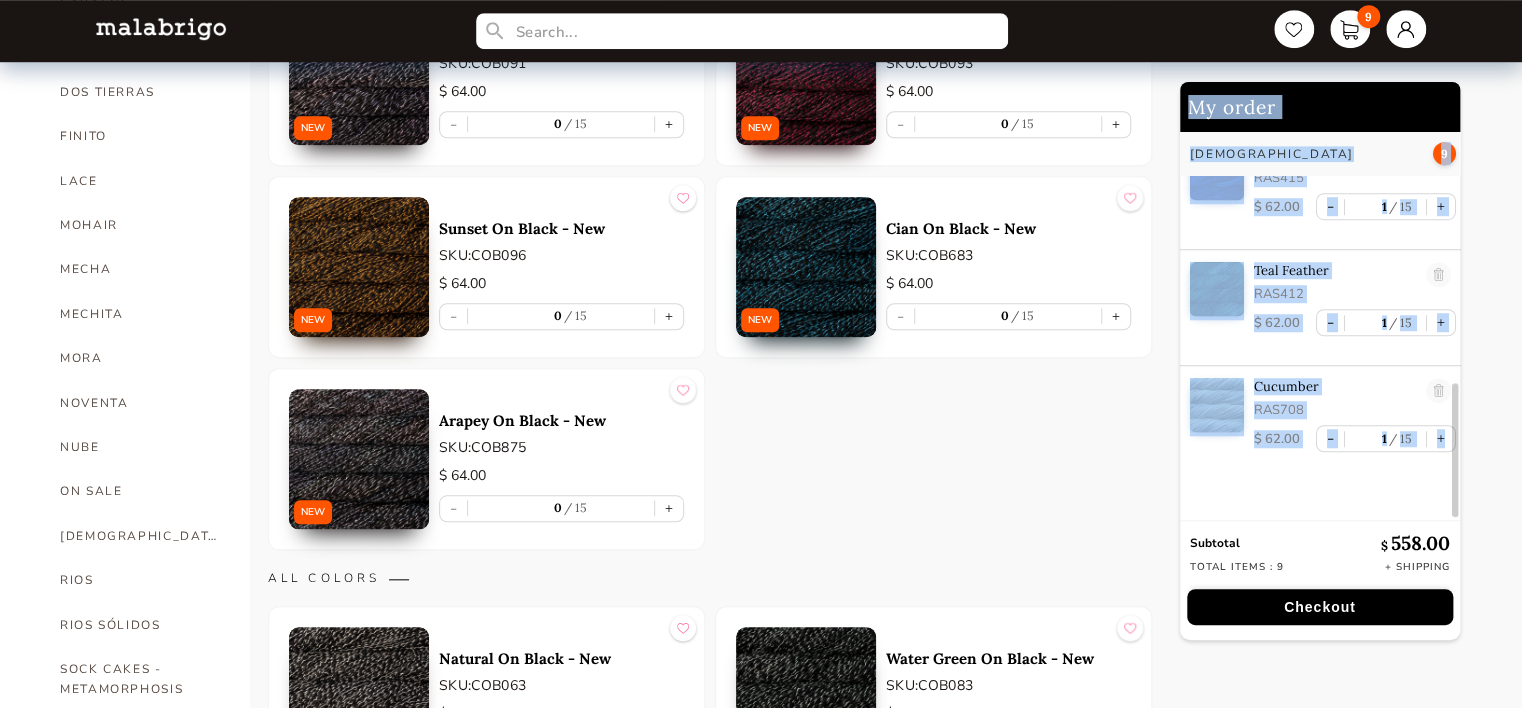 drag, startPoint x: 1450, startPoint y: 431, endPoint x: 1460, endPoint y: 369, distance: 62.801273 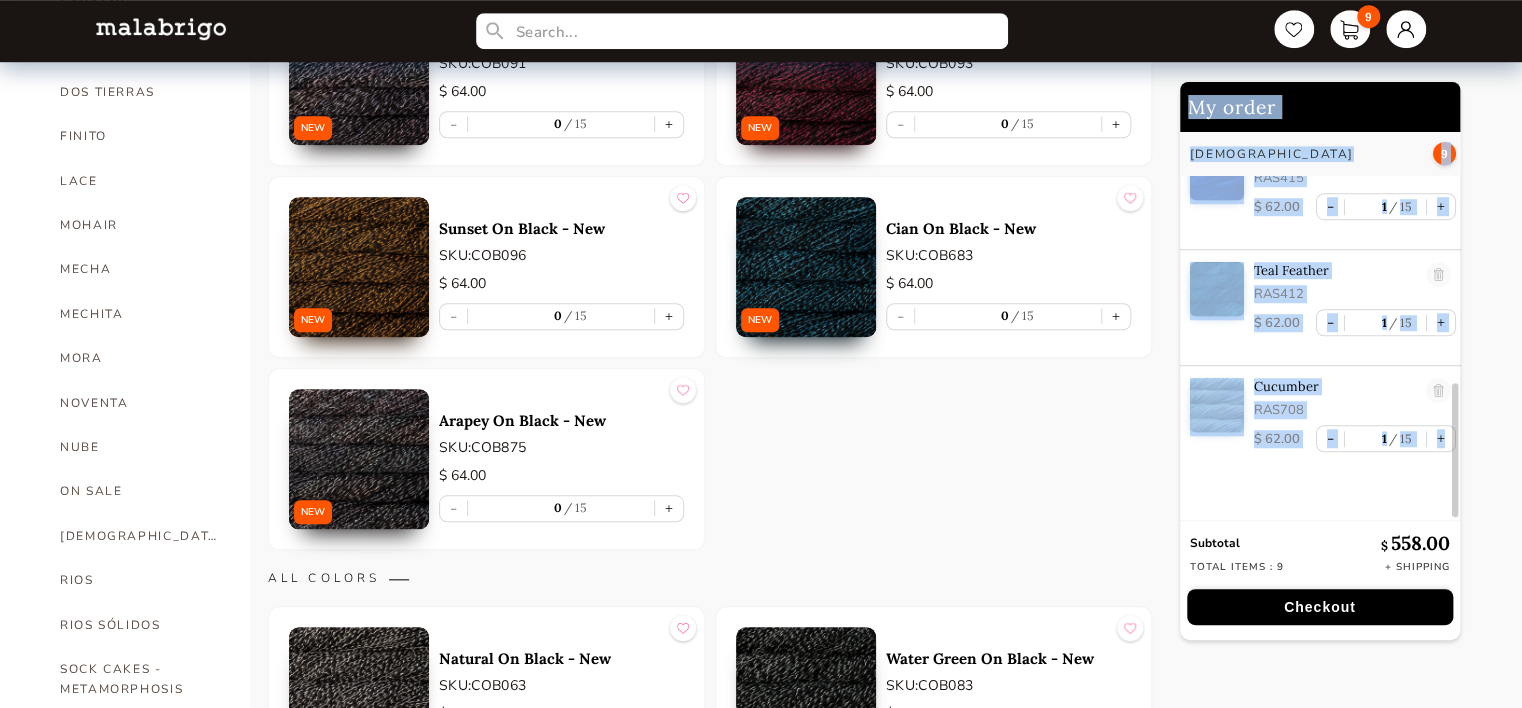 click at bounding box center (1455, 450) 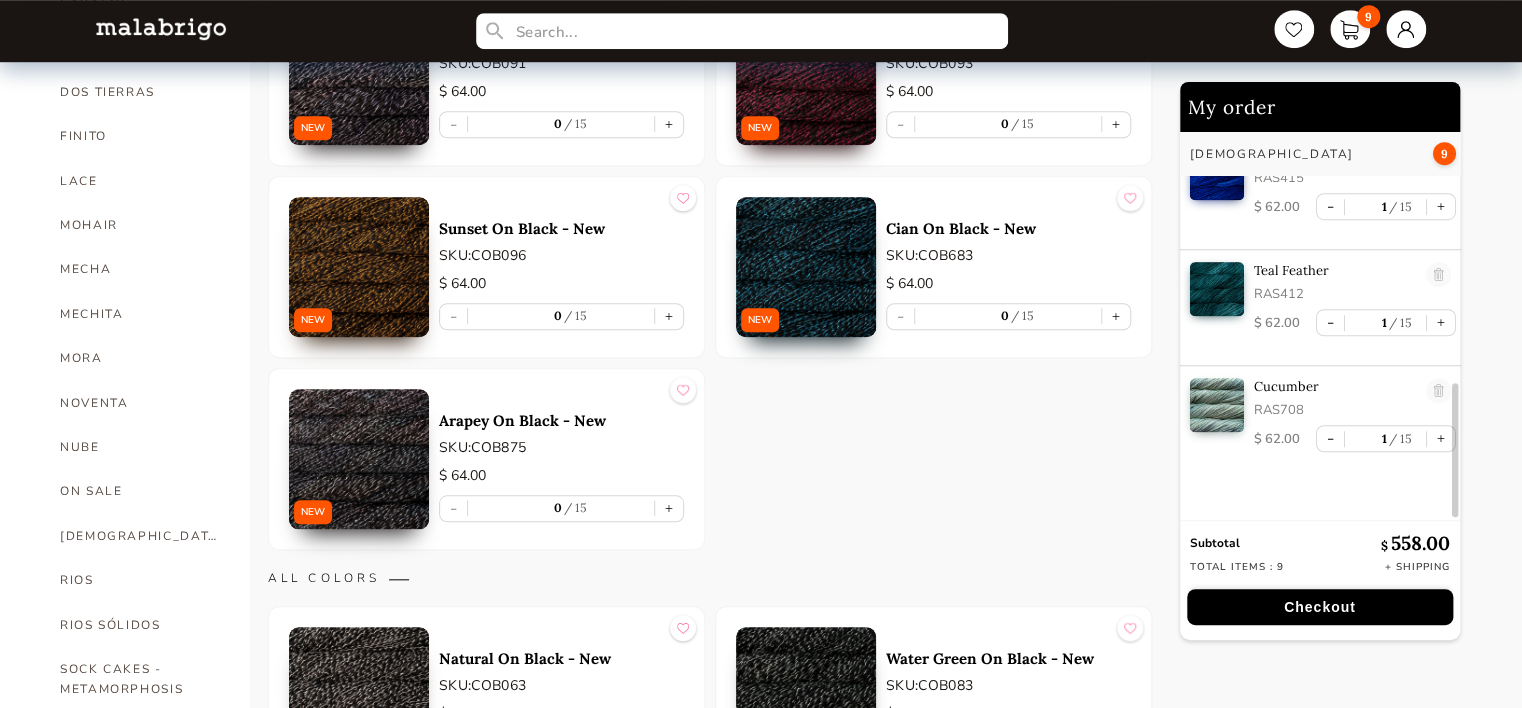 click on "My order Rasta 9 Woodland RAS304 $   62.00 - 1 15 + Cosmos RAS706 $   62.00 - 1 15 + Natural RAS063 $   62.00 - 1 15 + Dancing Leaves RAS300 $   62.00 - 1 15 + Nocturnal RAS472 $   62.00 - 1 15 + Whales Road RAS247 $   62.00 - 1 15 + Matisse Blue RAS415 $   62.00 - 1 15 + Teal Feather RAS412 $   62.00 - 1 15 + Cucumber RAS708 $   62.00 - 1 15 + Subtotal $   558.00 Total items : 9 + Shipping Checkout" at bounding box center (1346, 387) 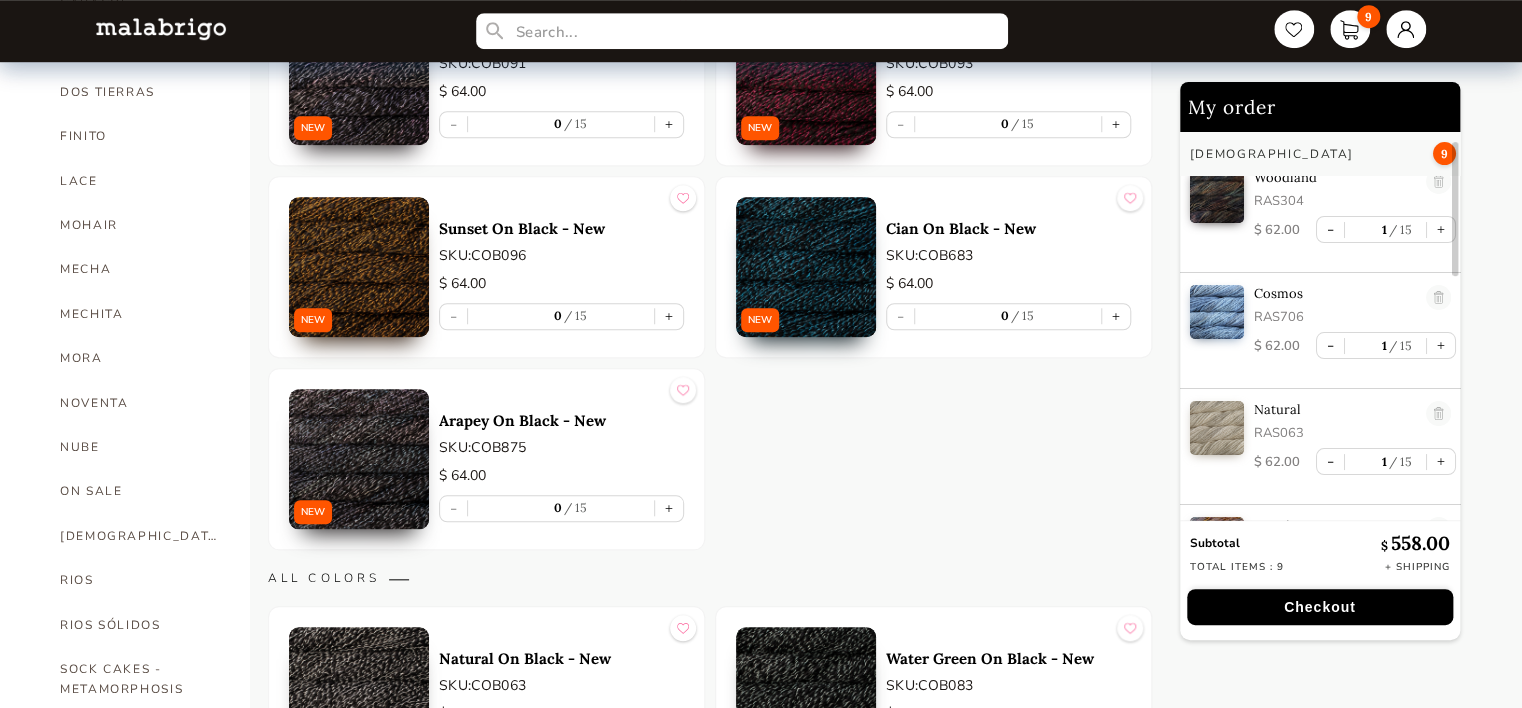 scroll, scrollTop: 0, scrollLeft: 0, axis: both 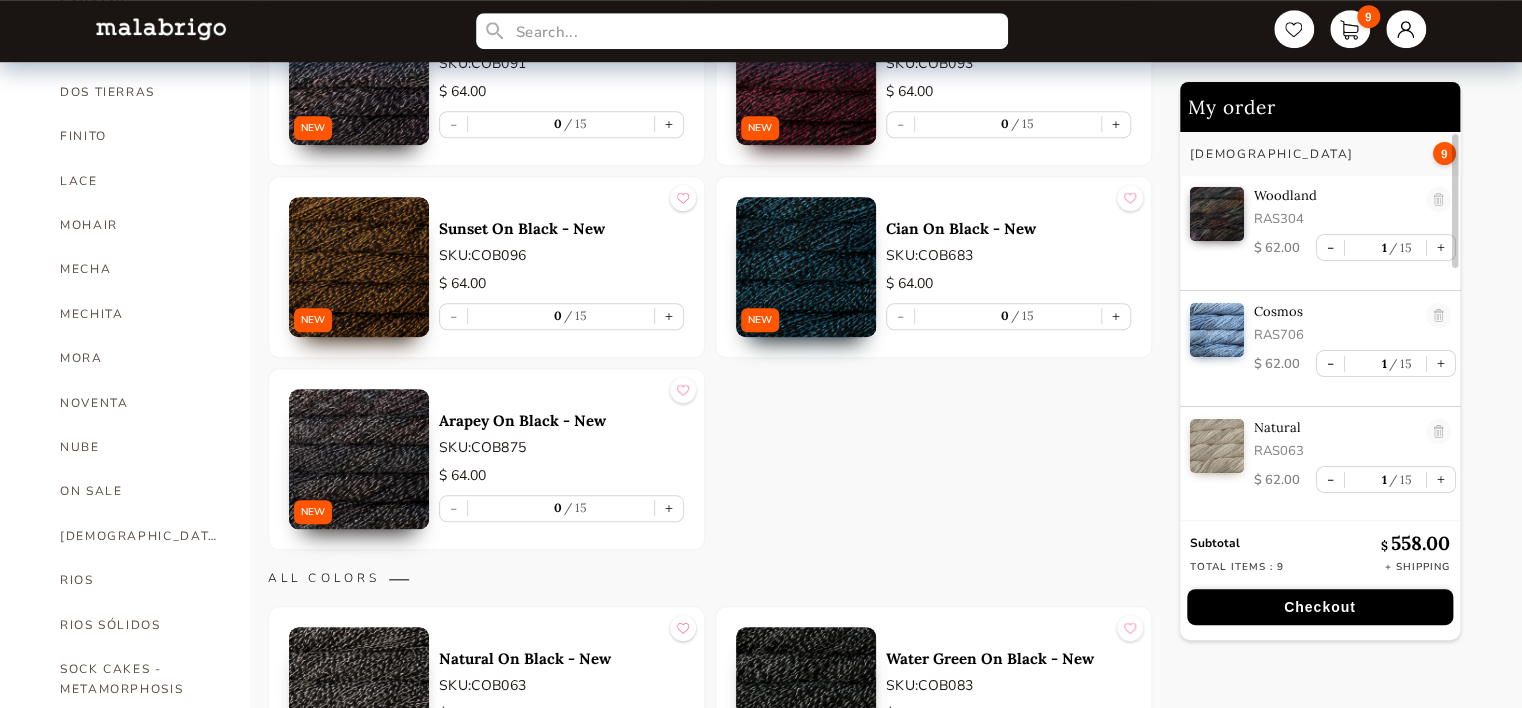 drag, startPoint x: 1452, startPoint y: 459, endPoint x: 1499, endPoint y: 188, distance: 275.04544 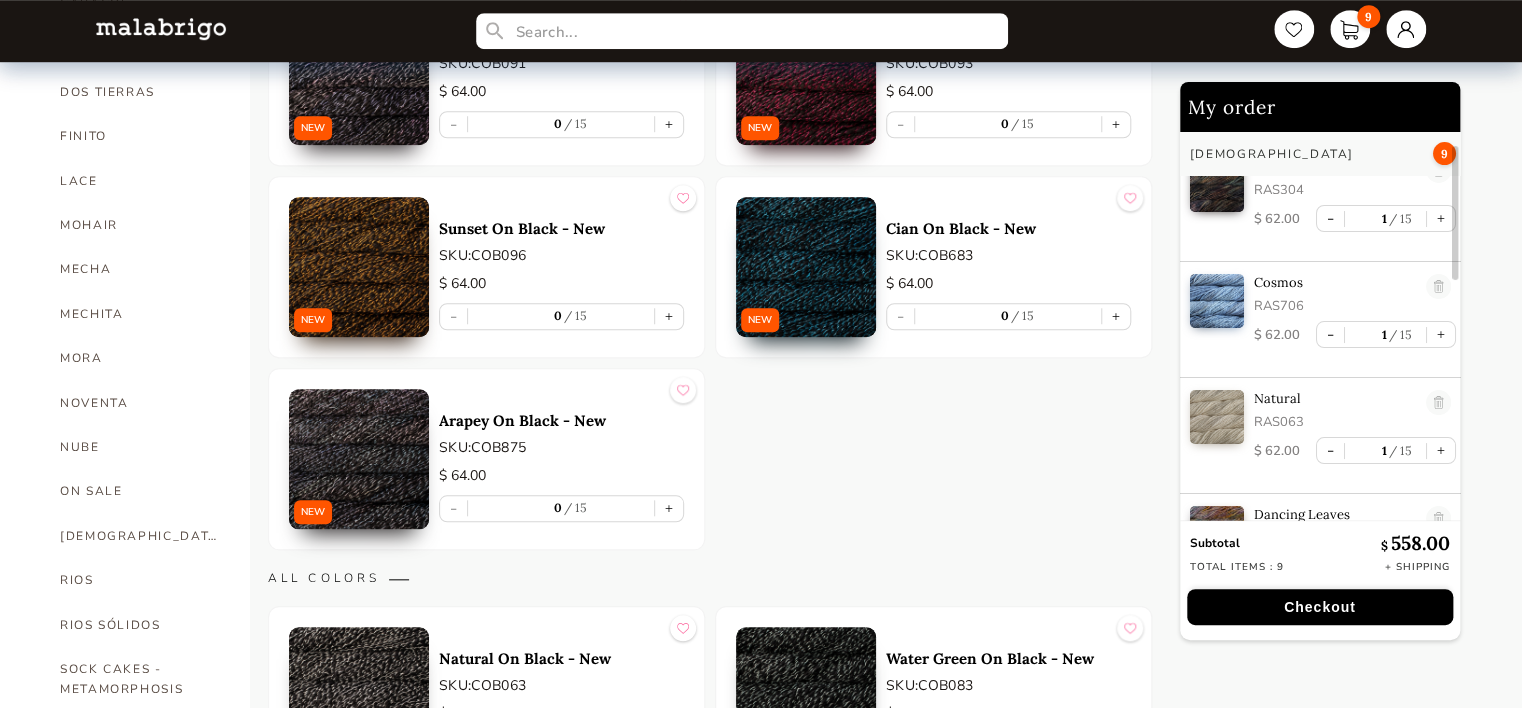 scroll, scrollTop: 0, scrollLeft: 0, axis: both 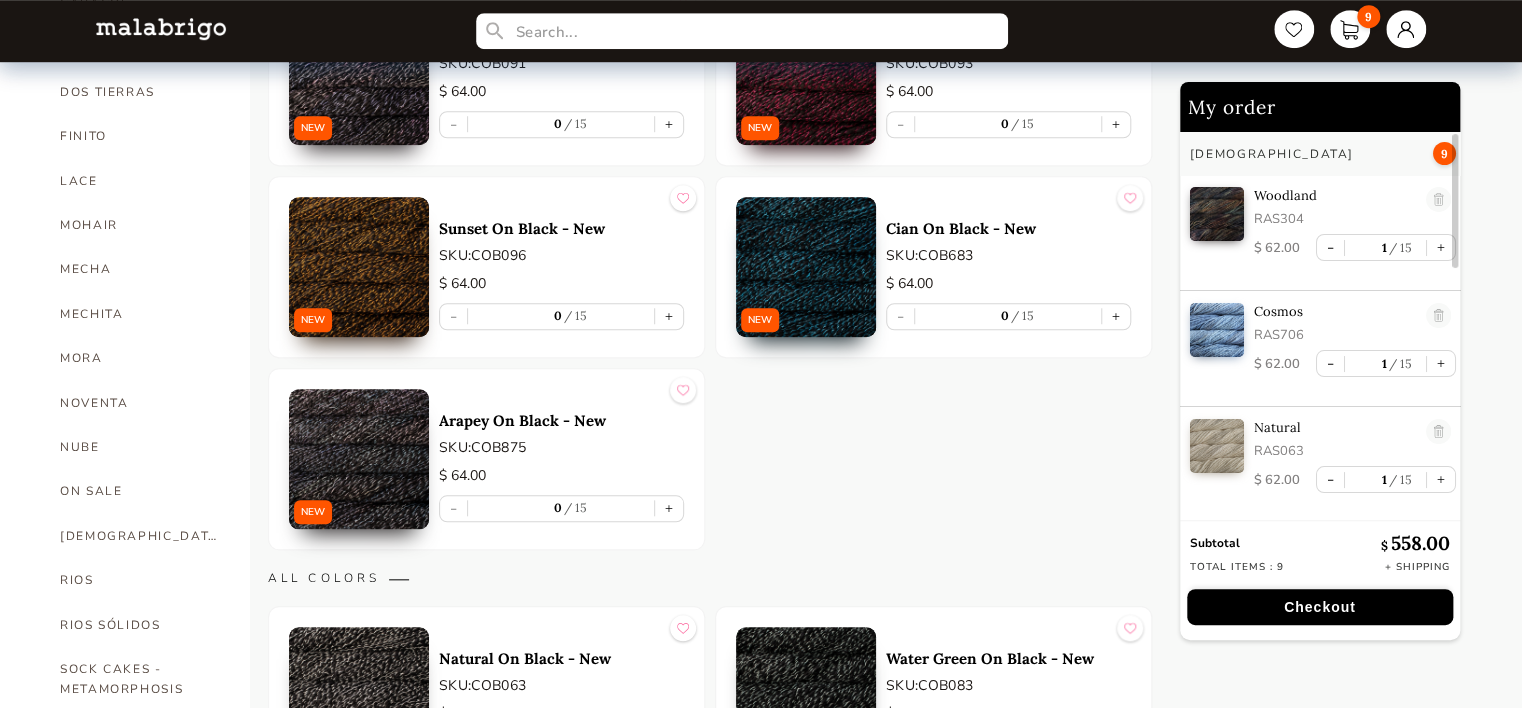 drag, startPoint x: 1453, startPoint y: 249, endPoint x: 1489, endPoint y: 220, distance: 46.227695 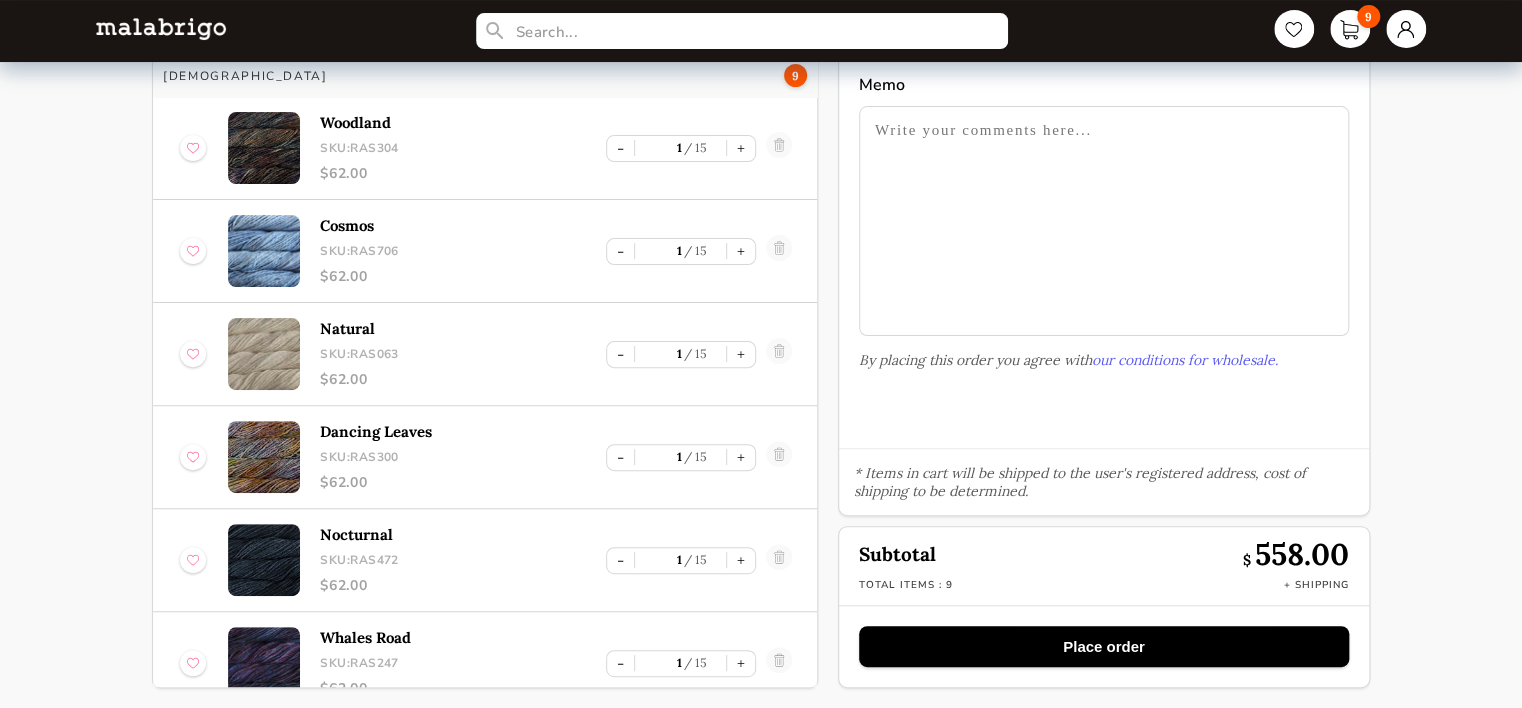 scroll, scrollTop: 111, scrollLeft: 0, axis: vertical 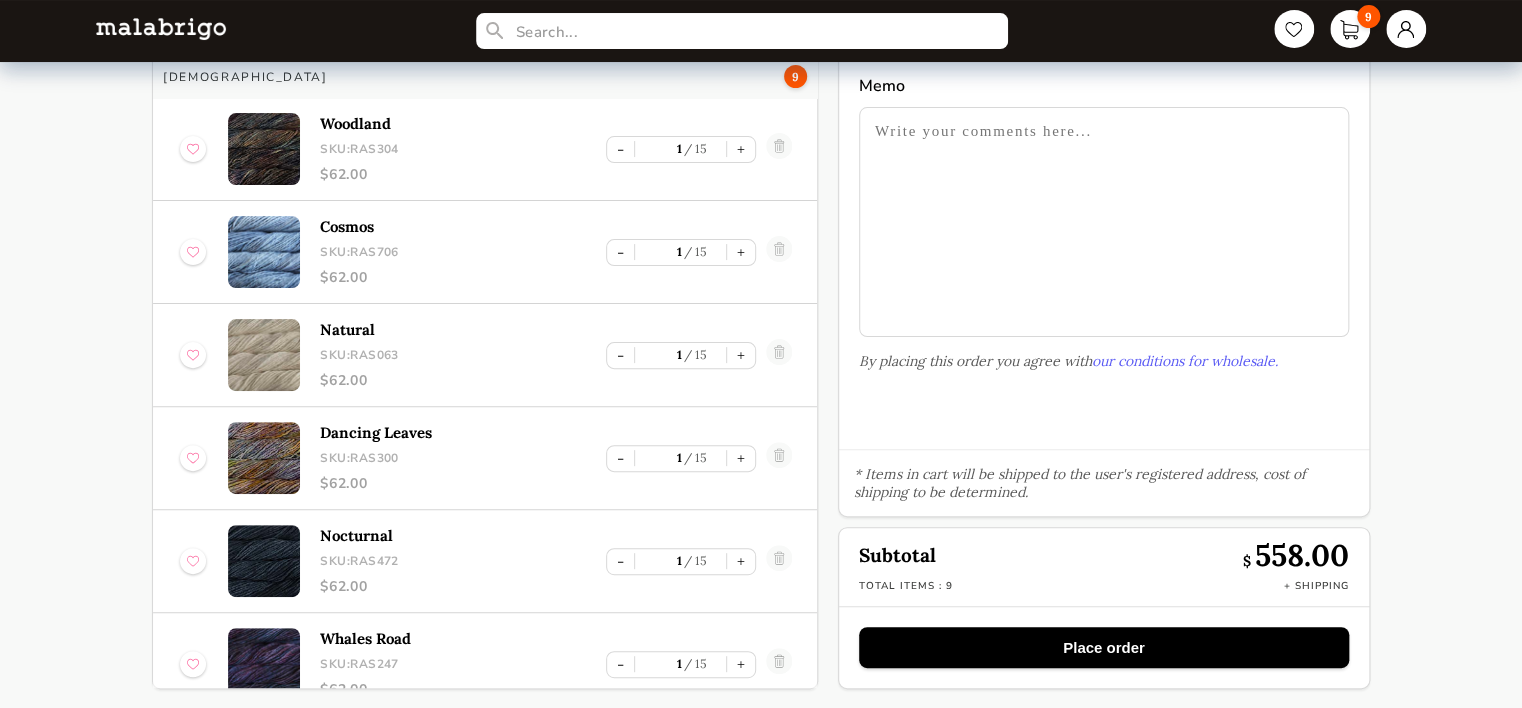 click at bounding box center [264, 252] 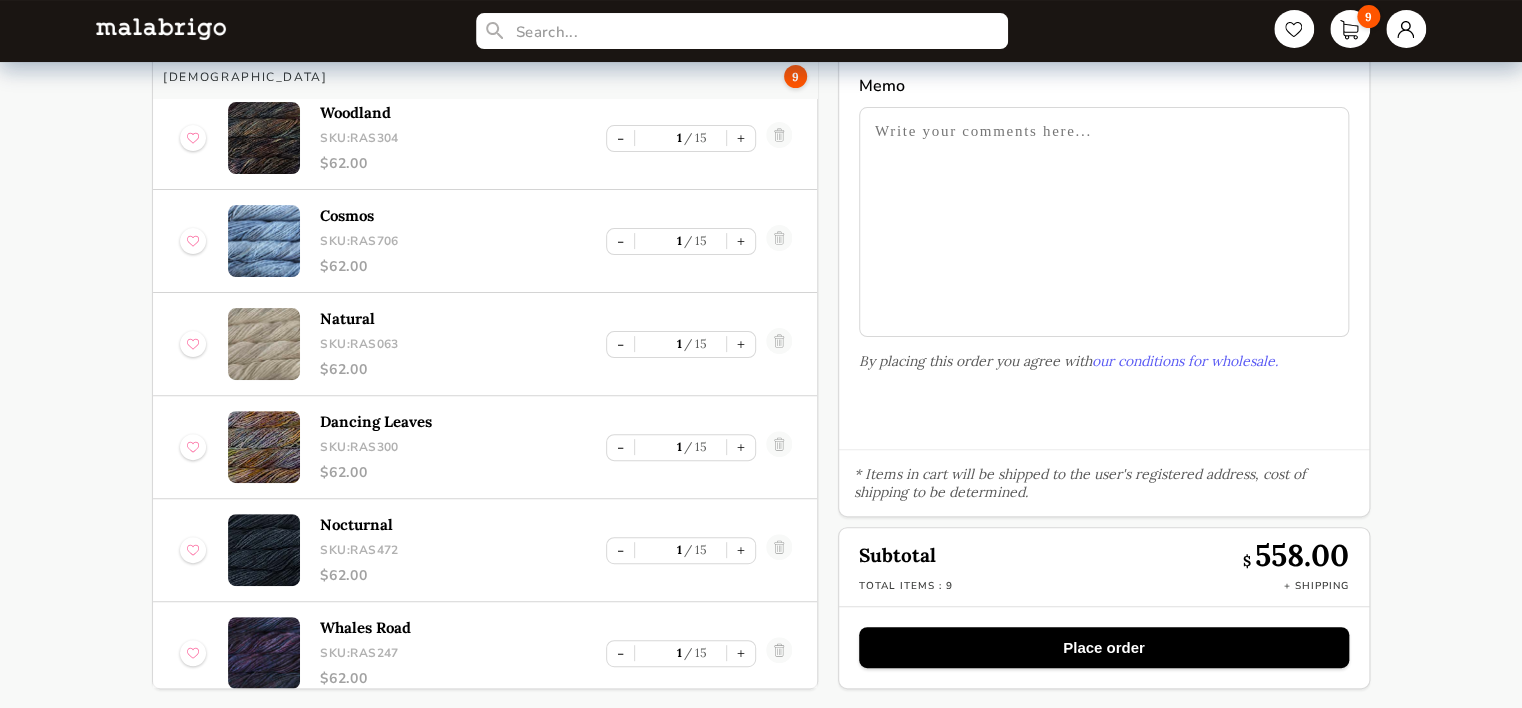 scroll, scrollTop: 0, scrollLeft: 0, axis: both 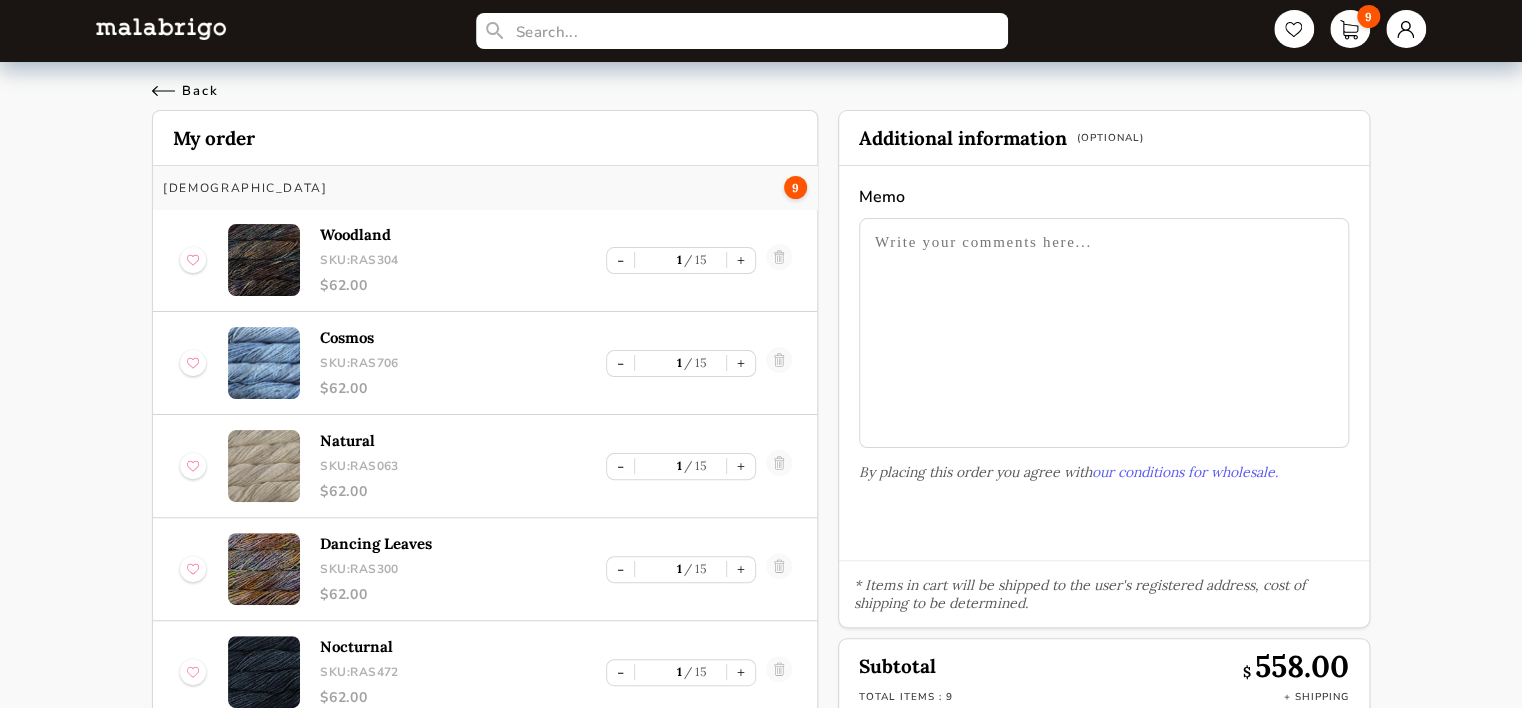 click on "Back" at bounding box center [185, 91] 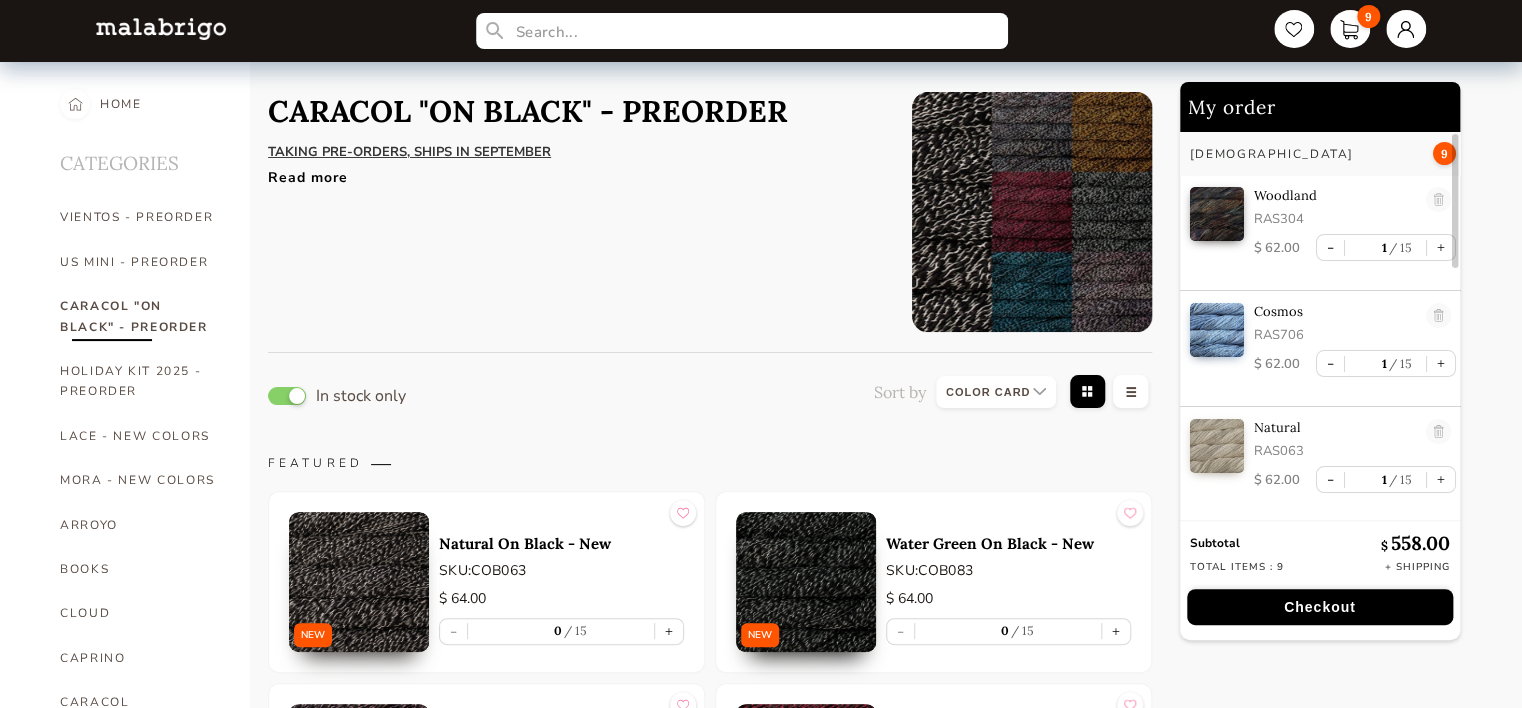 scroll, scrollTop: 699, scrollLeft: 0, axis: vertical 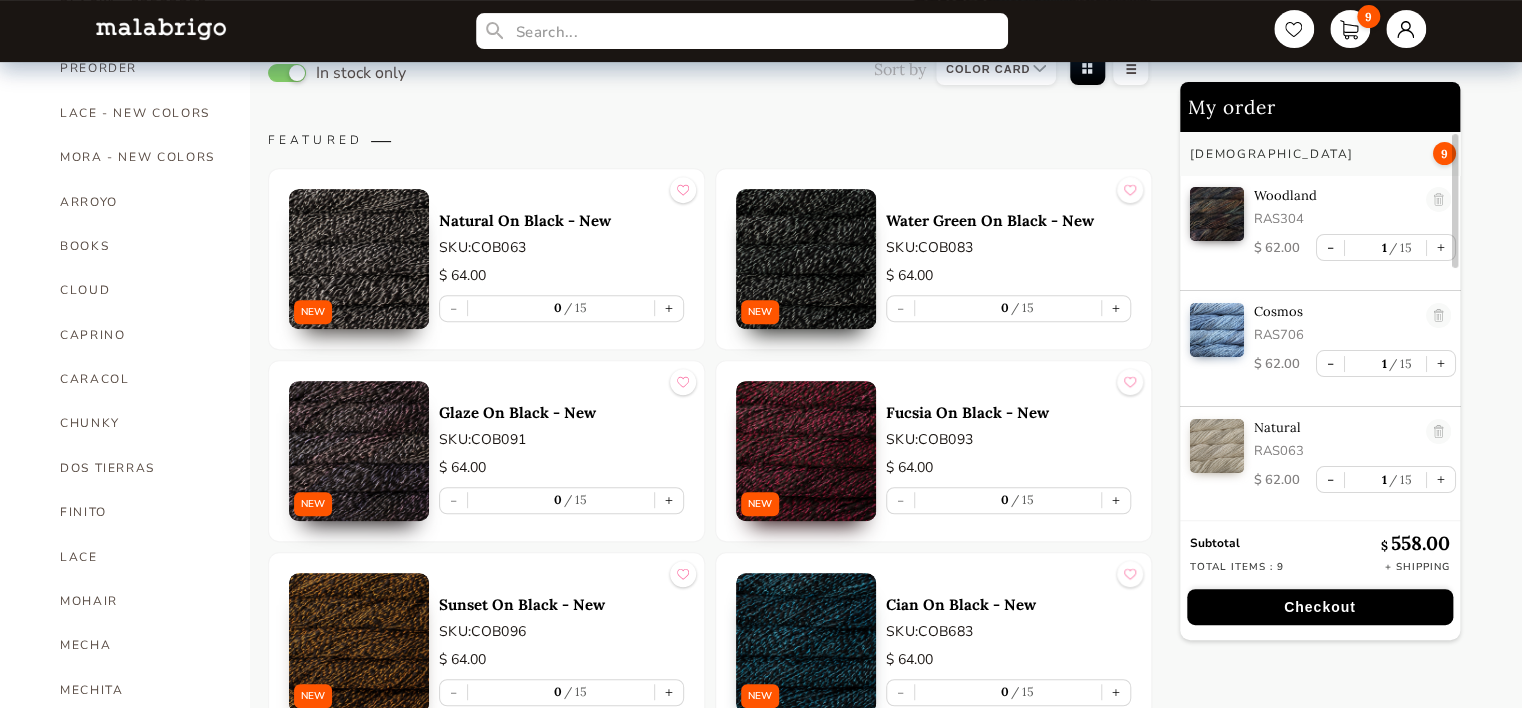 click at bounding box center [359, 259] 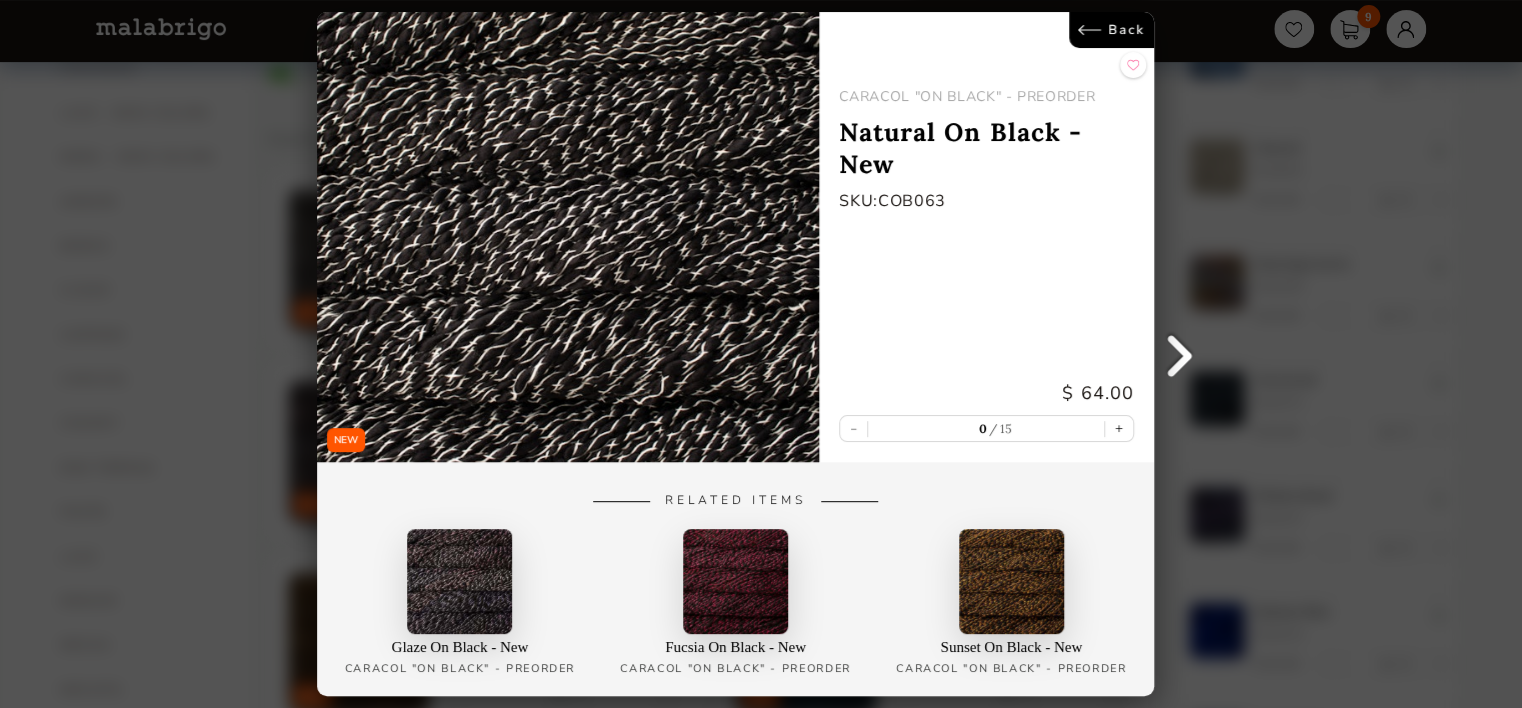 click on "Back" at bounding box center [1112, 30] 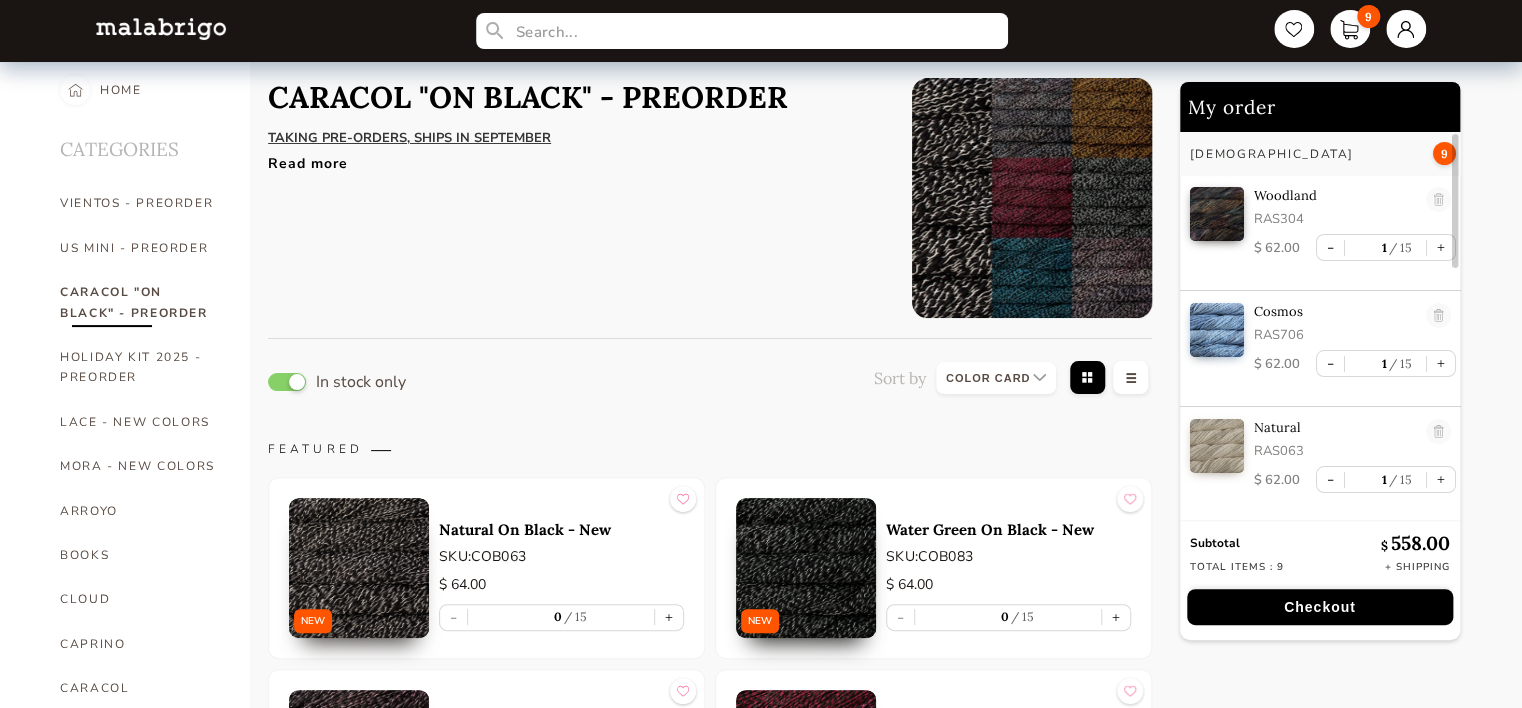 scroll, scrollTop: 0, scrollLeft: 0, axis: both 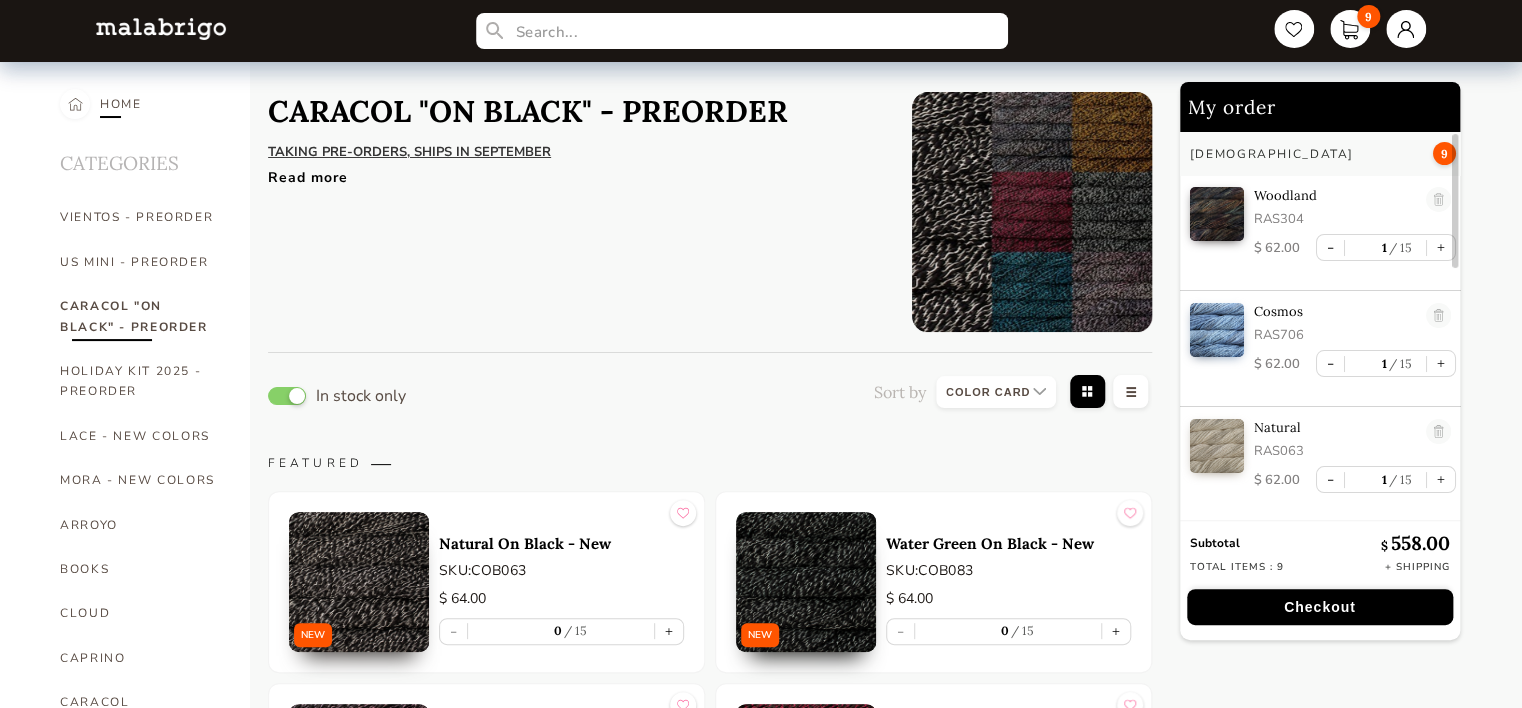 click on "HOME" at bounding box center (121, 104) 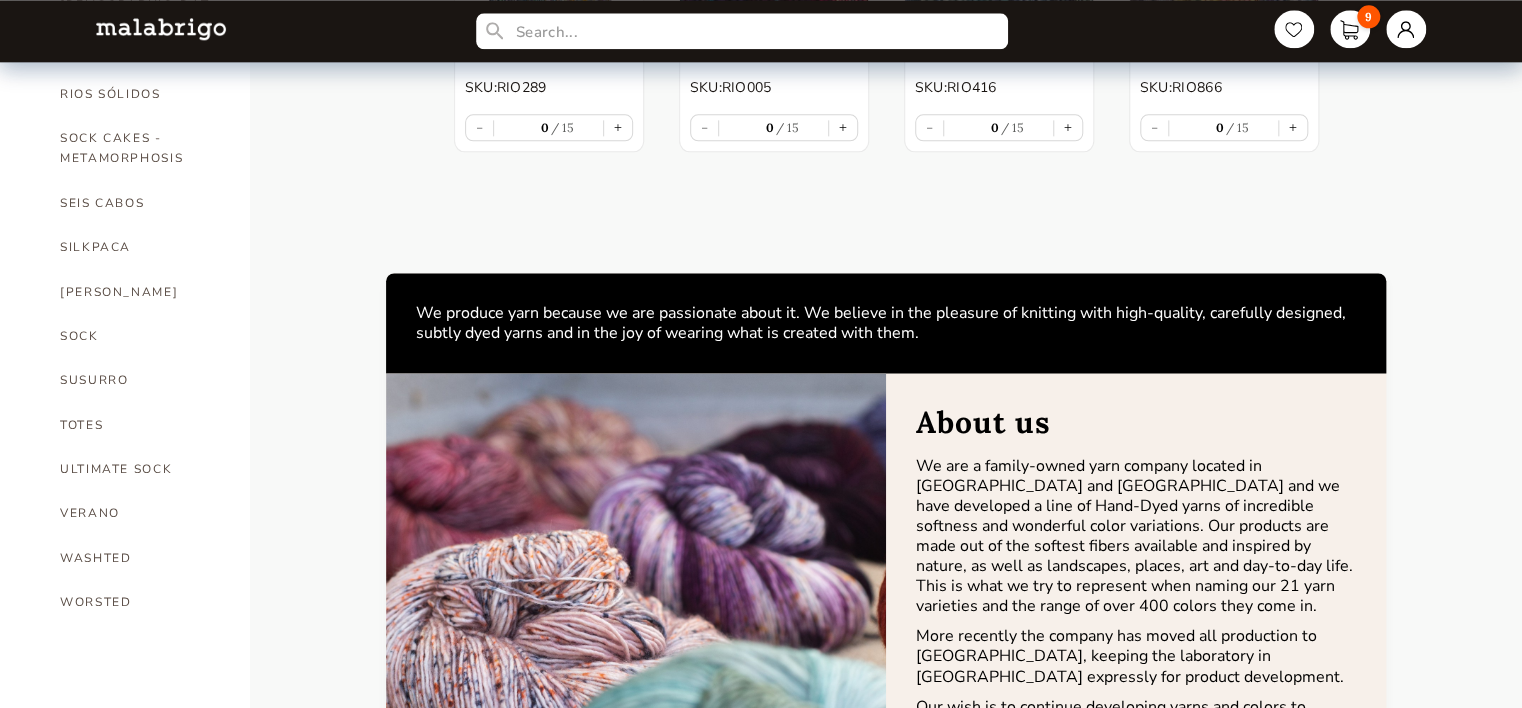 scroll, scrollTop: 1233, scrollLeft: 0, axis: vertical 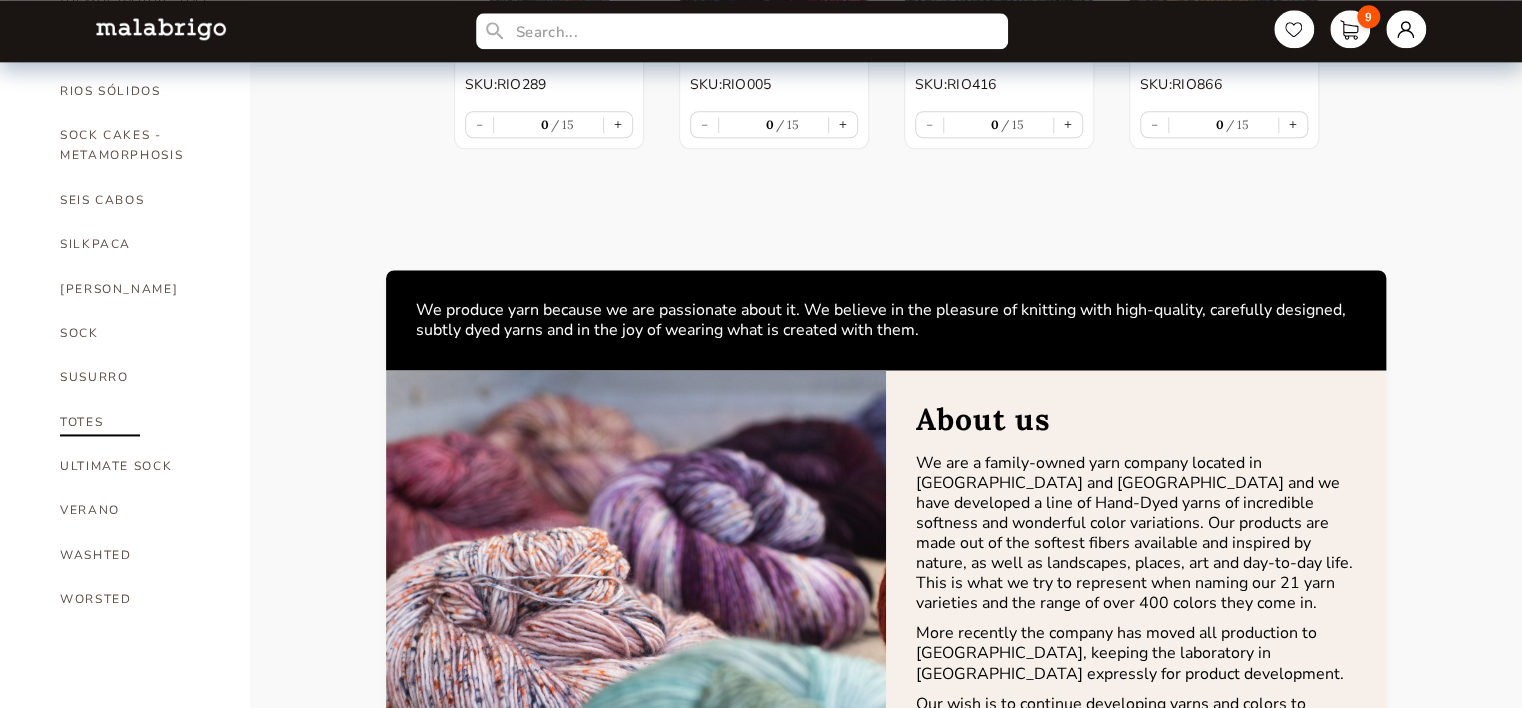 click on "TOTES" at bounding box center [140, 422] 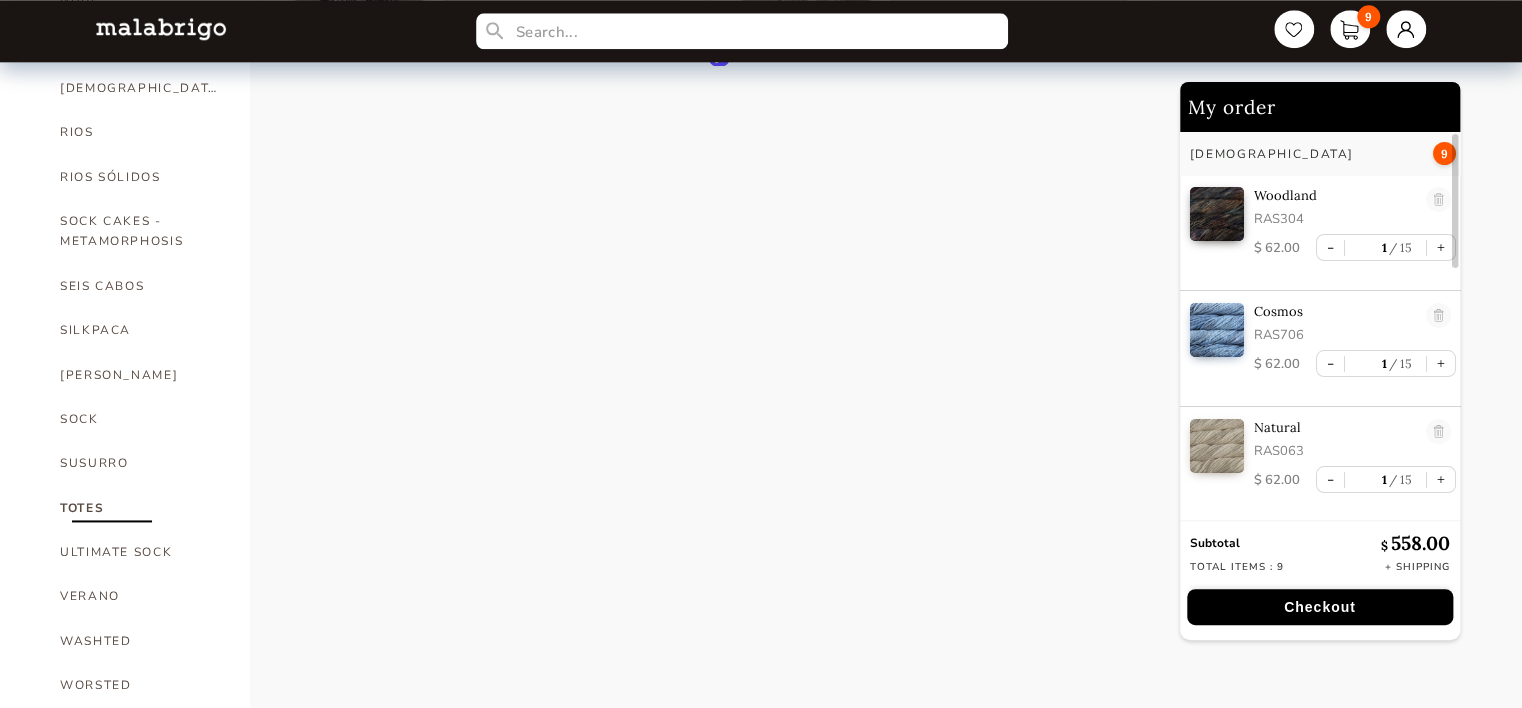 scroll, scrollTop: 1147, scrollLeft: 0, axis: vertical 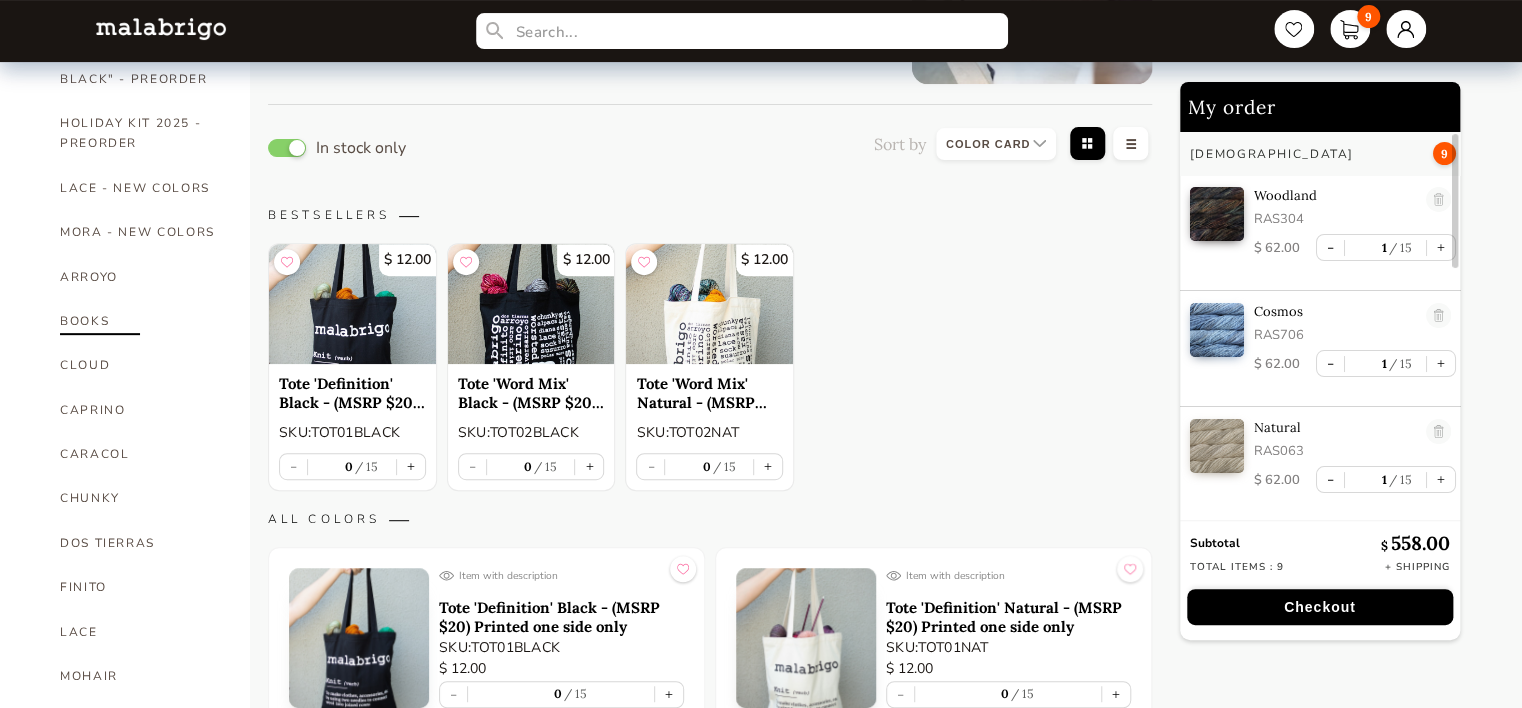 click on "BOOKS" at bounding box center (140, 321) 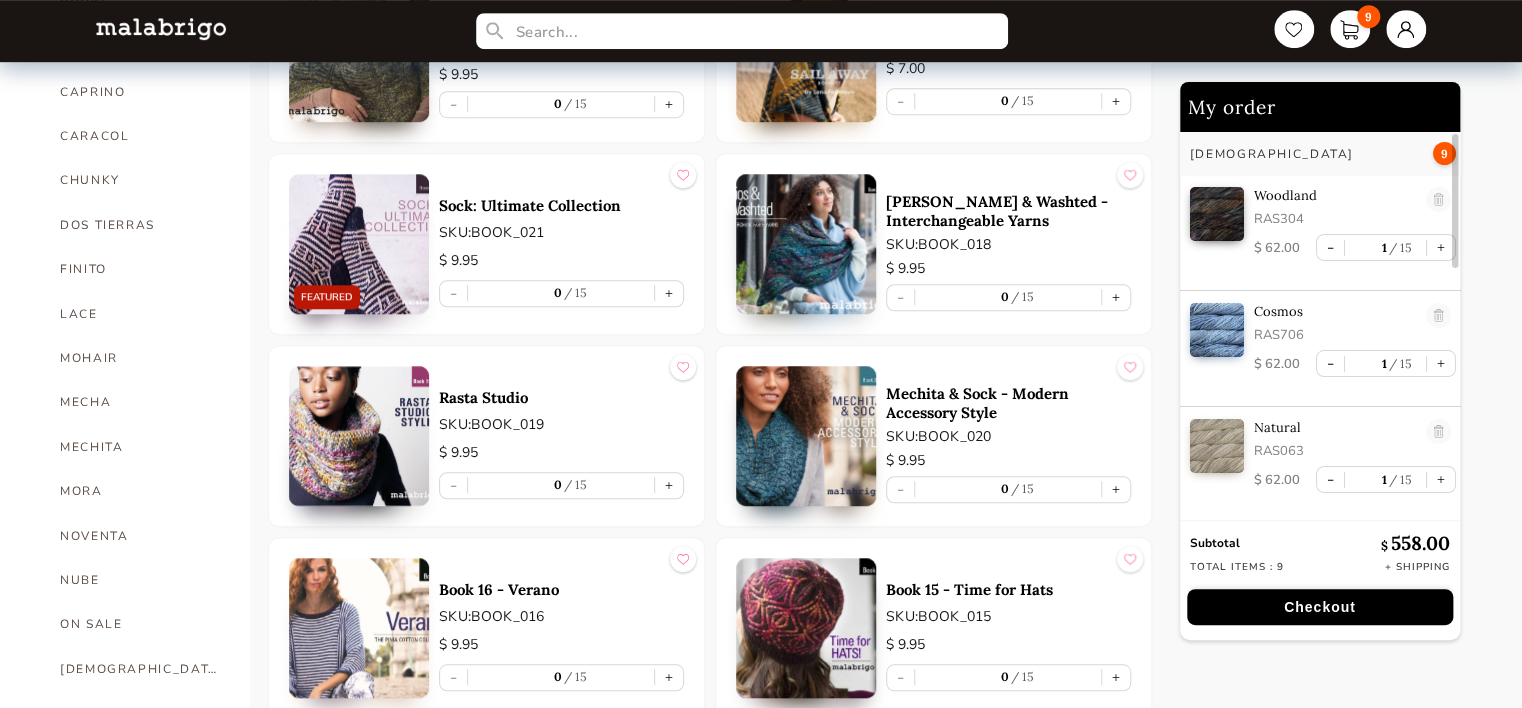 scroll, scrollTop: 603, scrollLeft: 0, axis: vertical 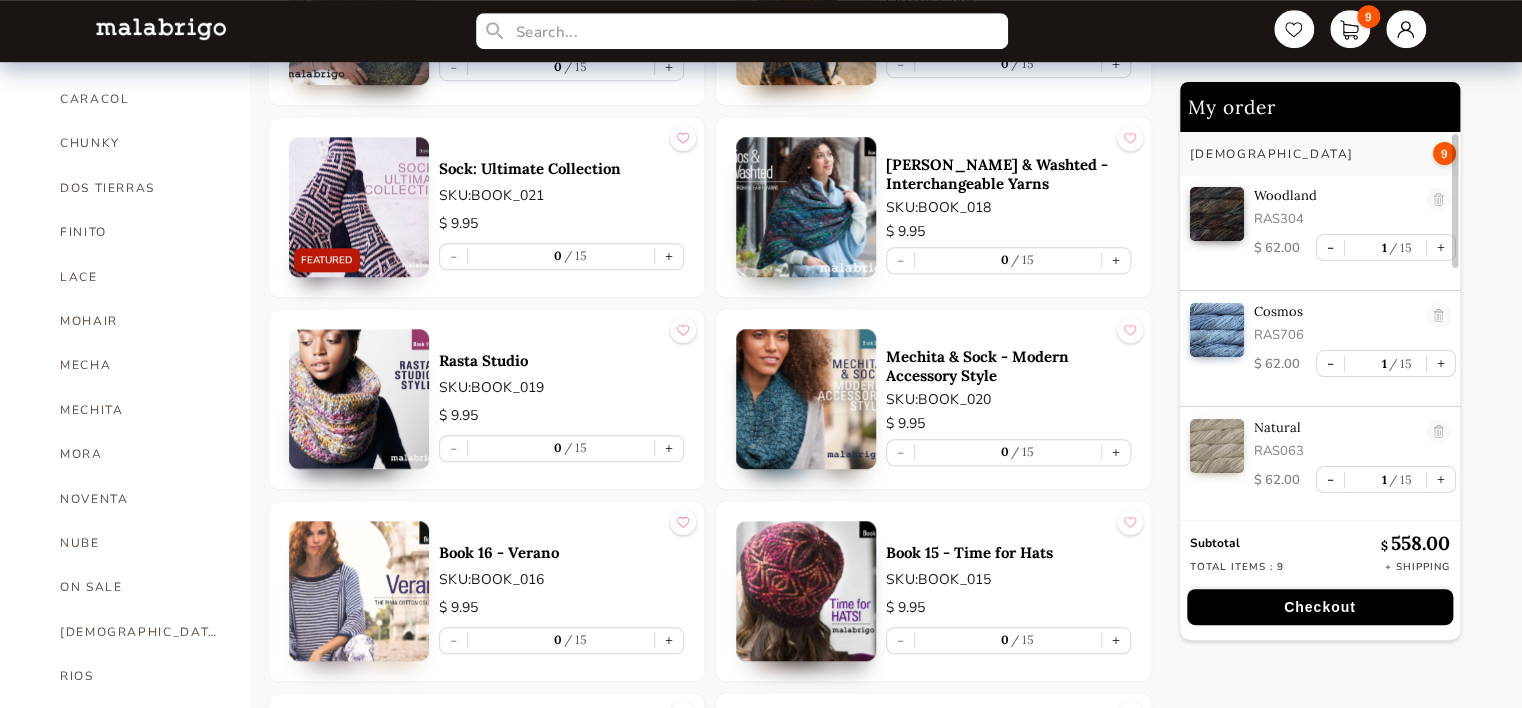 click at bounding box center (359, 399) 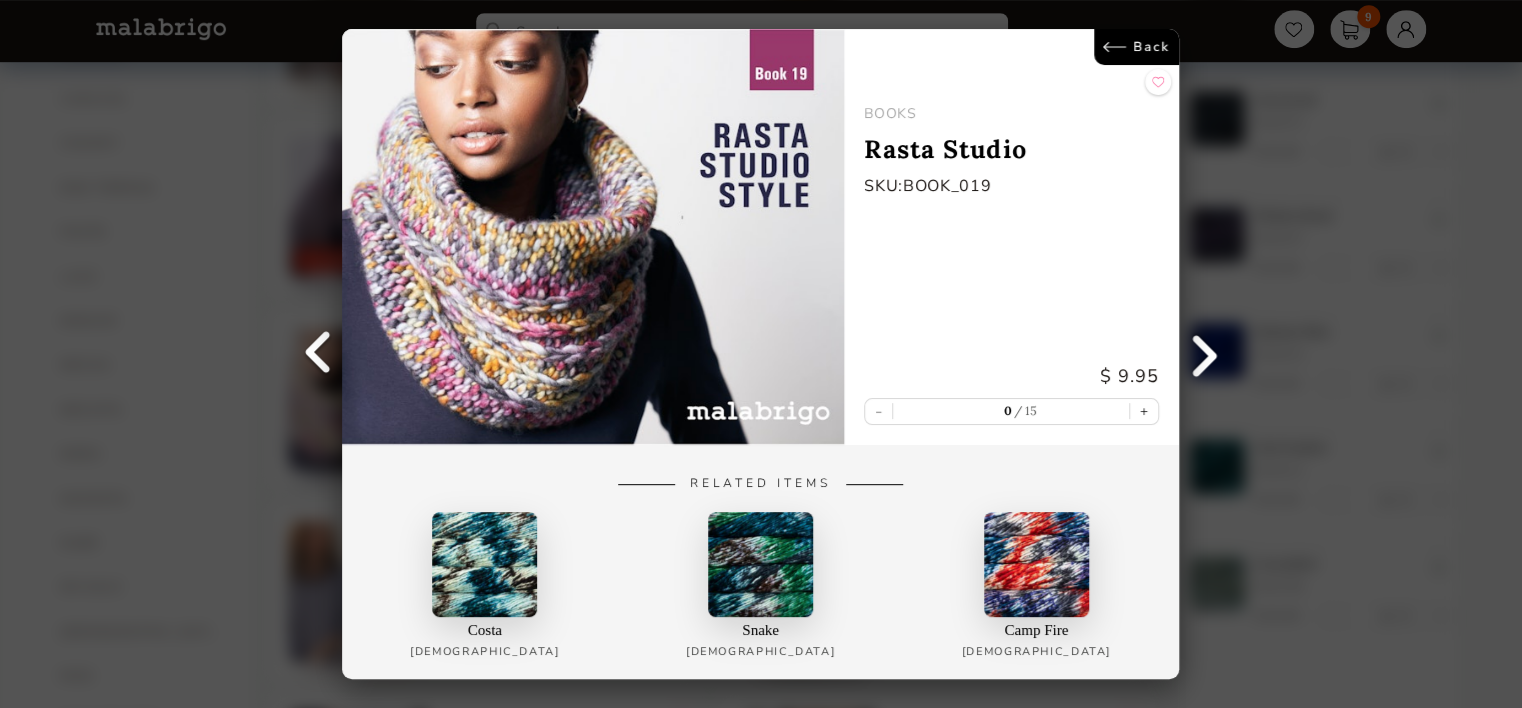click at bounding box center (1205, 354) 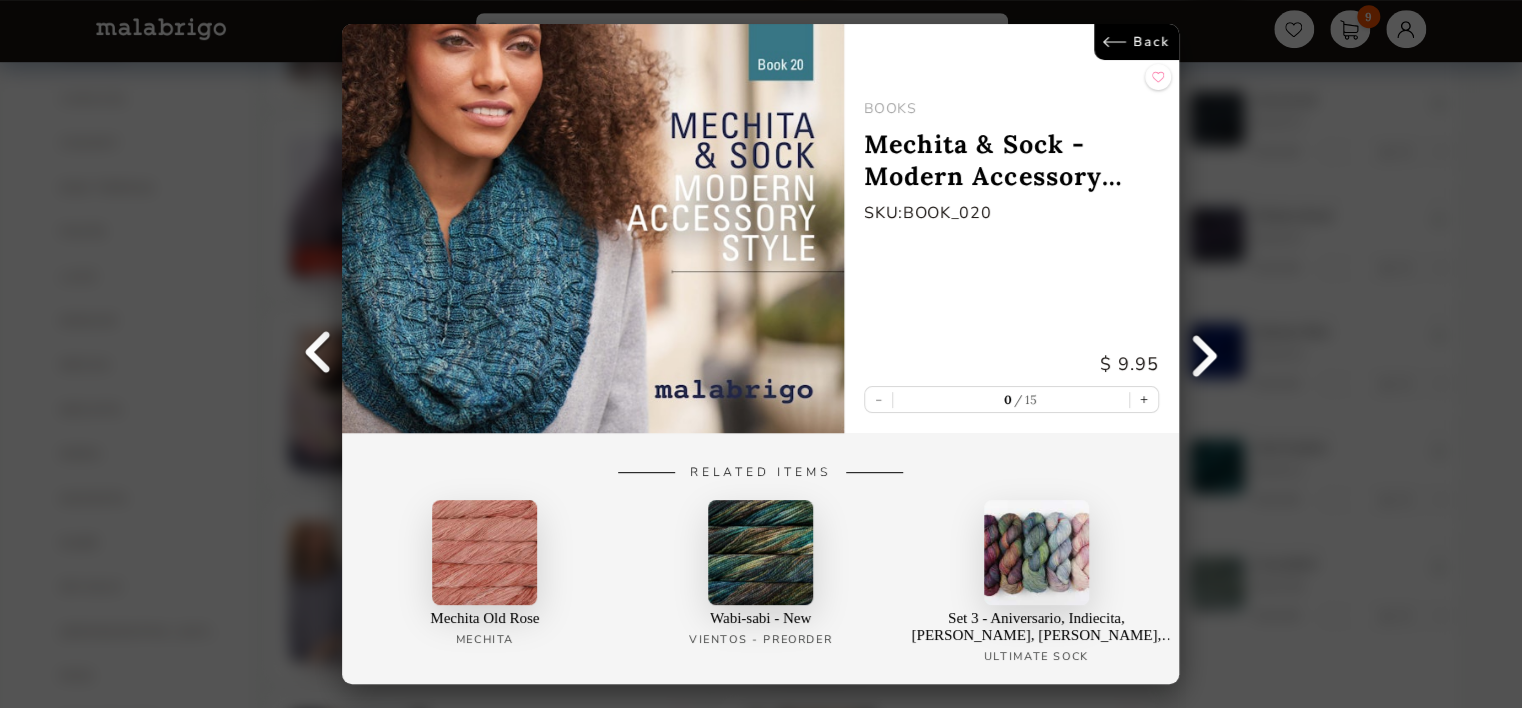 click at bounding box center [317, 354] 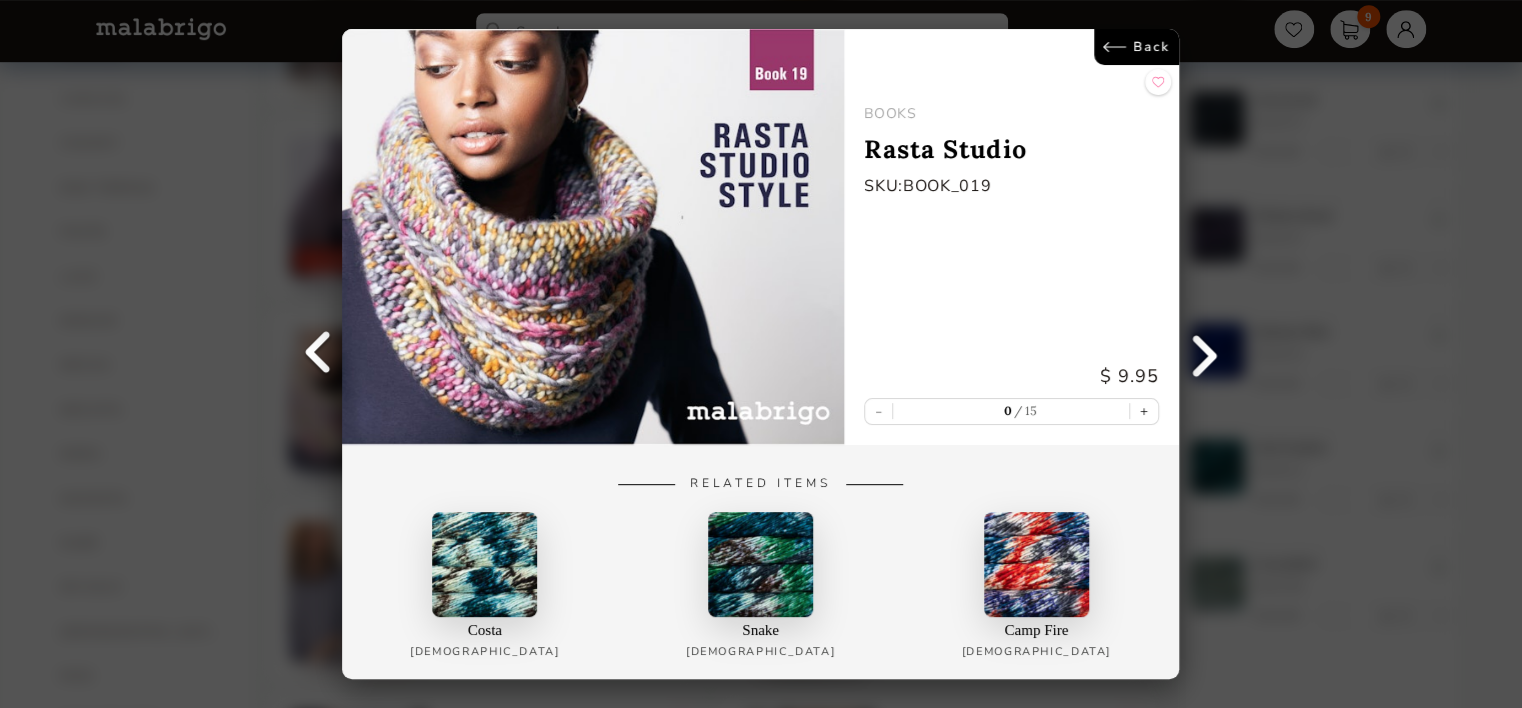 click at bounding box center [593, 237] 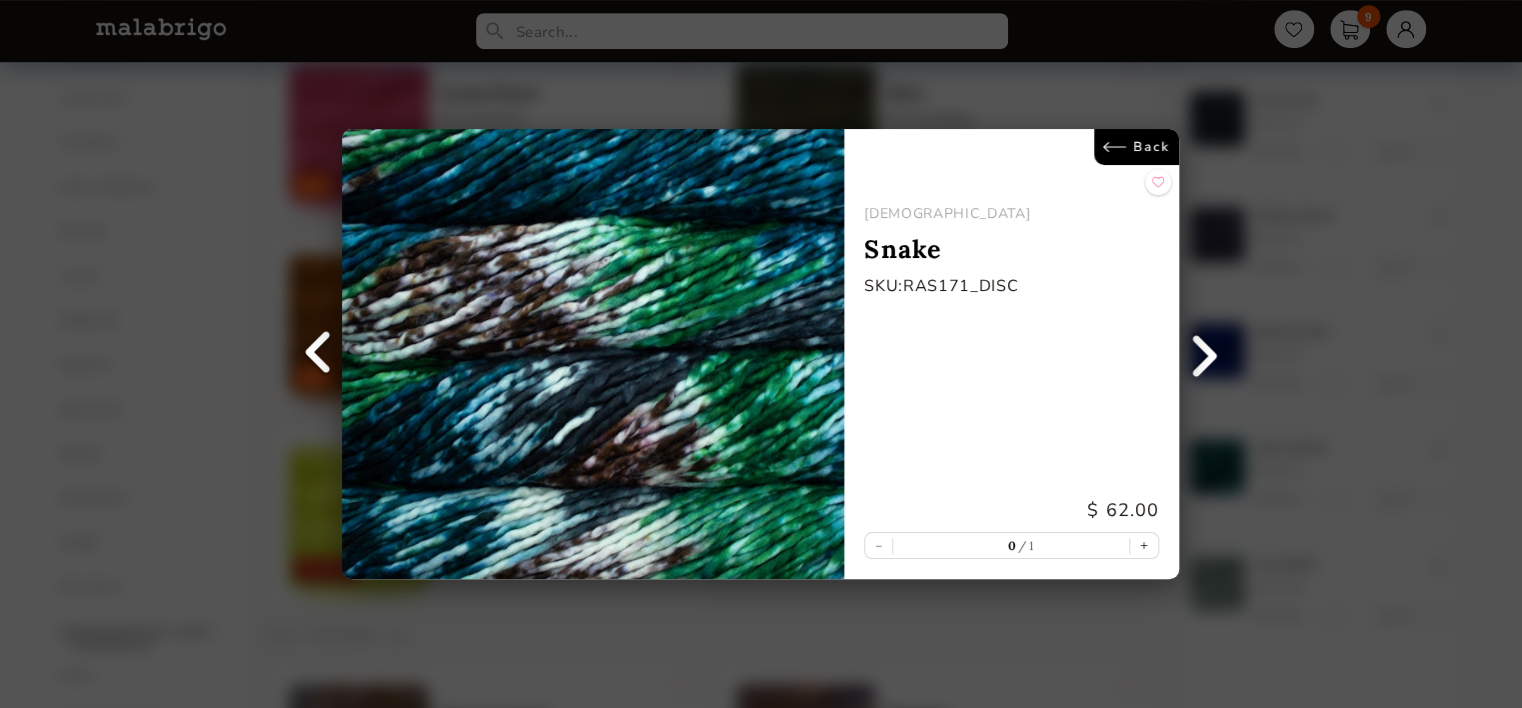 click on "Back" at bounding box center [1137, 147] 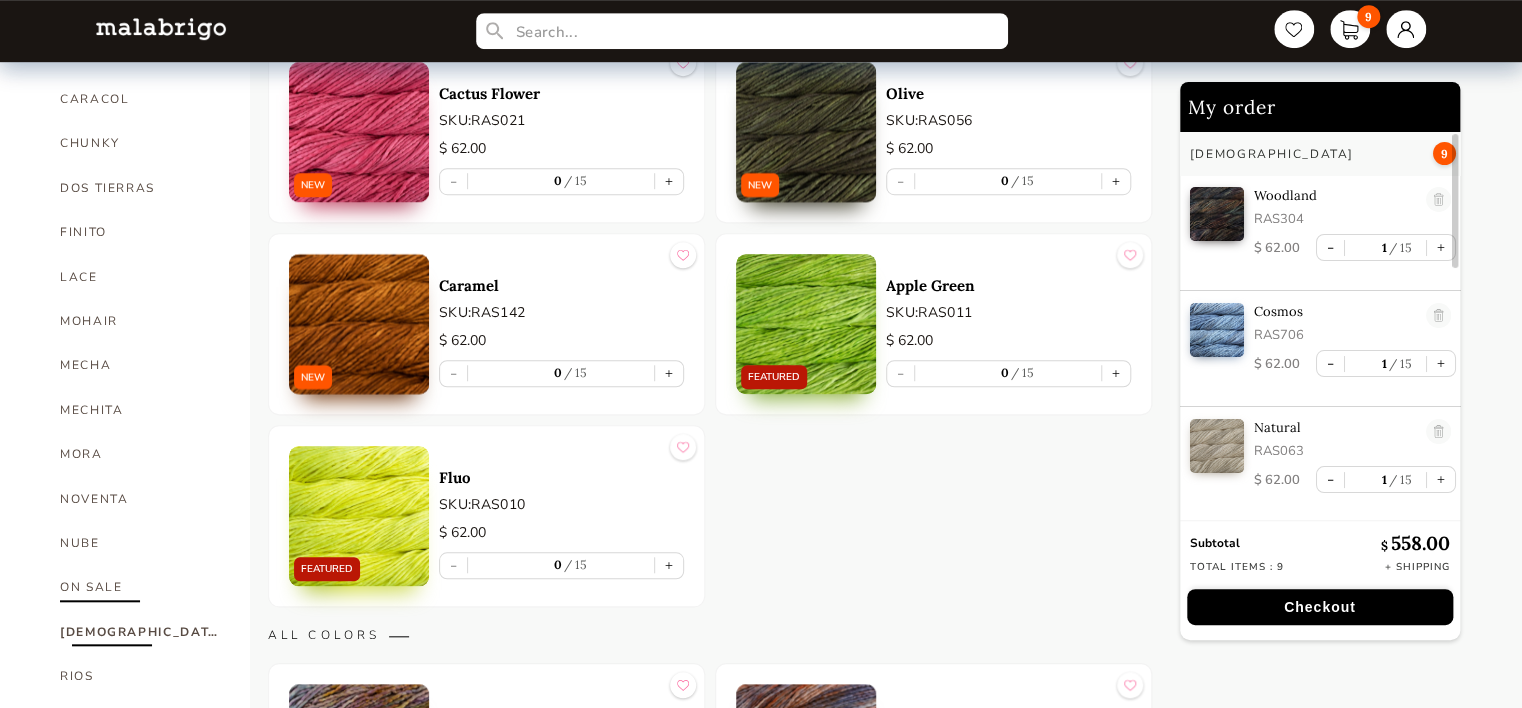 click on "ON SALE" at bounding box center [140, 587] 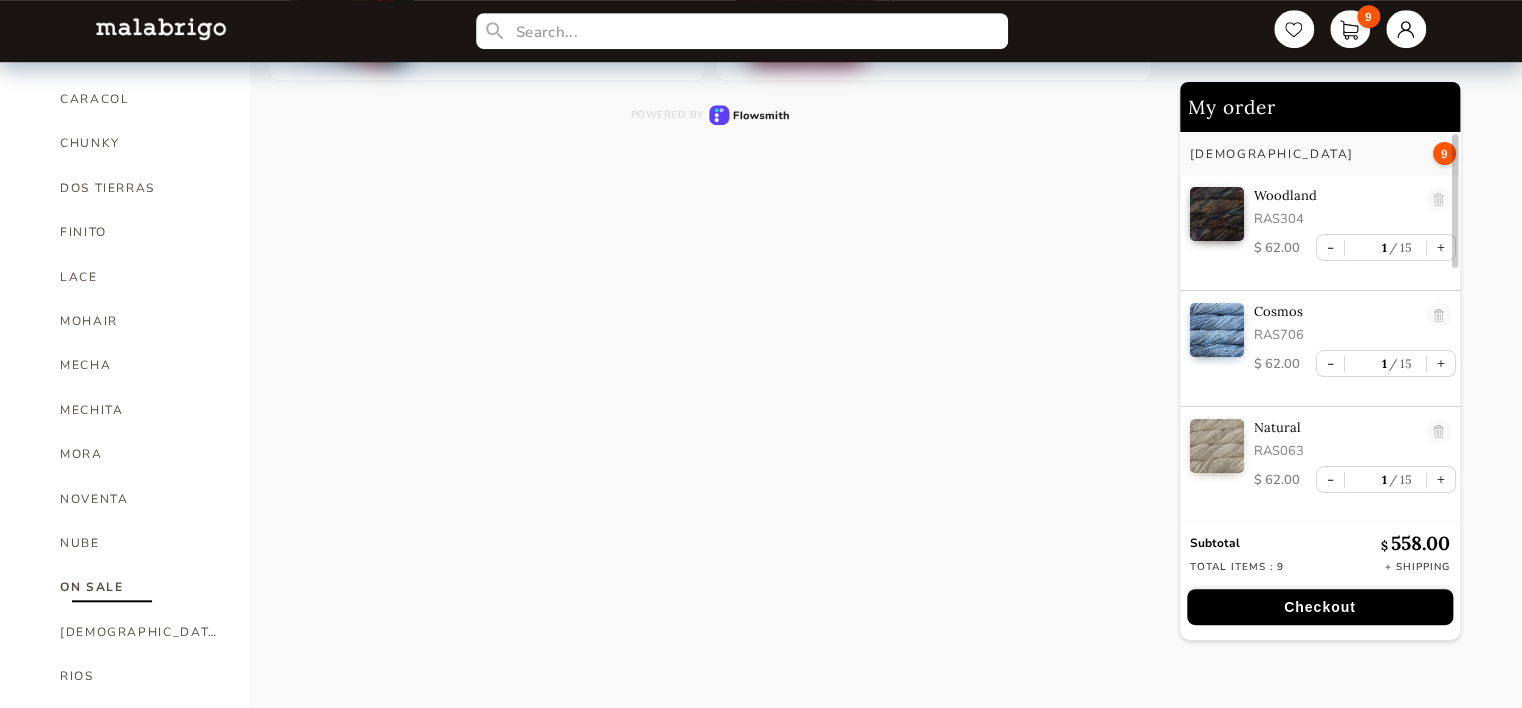 click on "ON SALE" at bounding box center (140, 587) 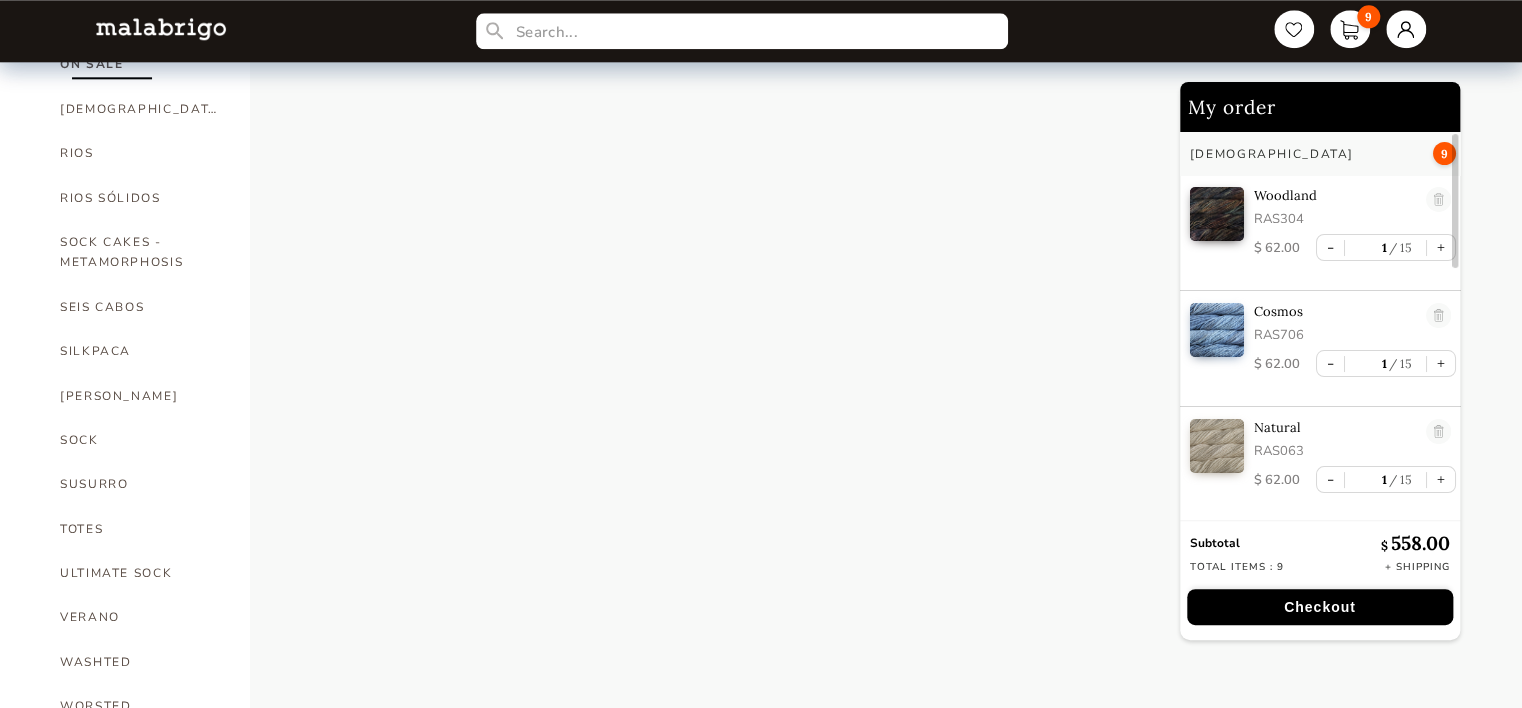 scroll, scrollTop: 1147, scrollLeft: 0, axis: vertical 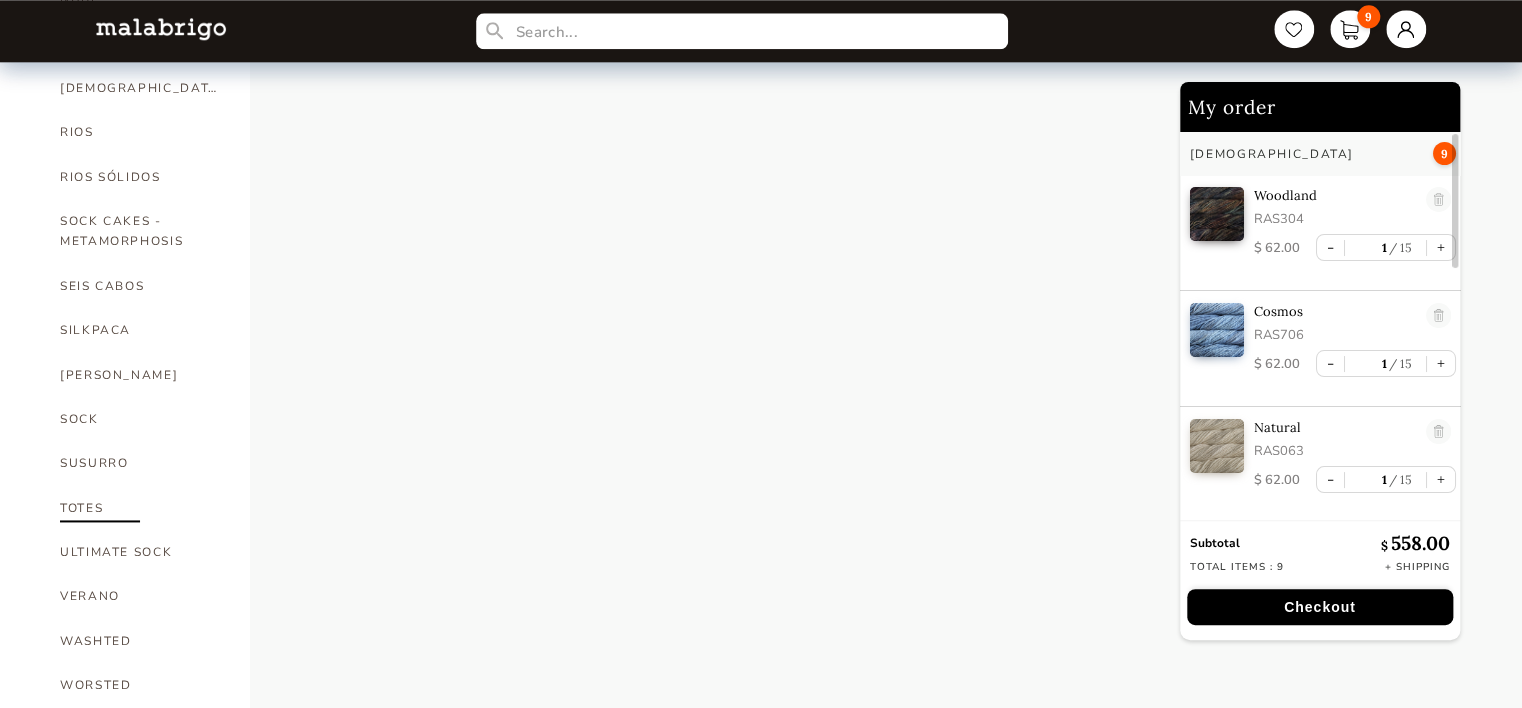 click on "TOTES" at bounding box center (140, 508) 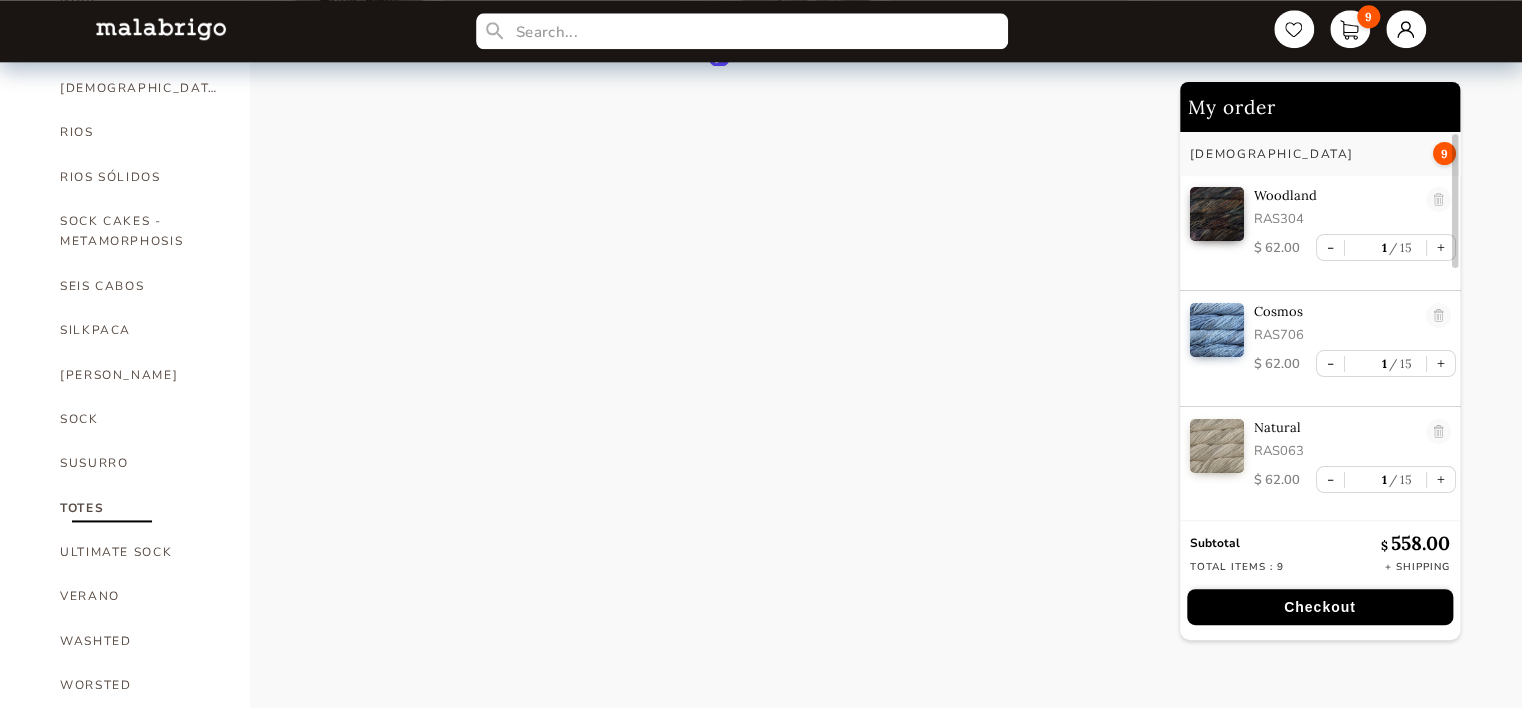 click on "TOTES" at bounding box center (140, 508) 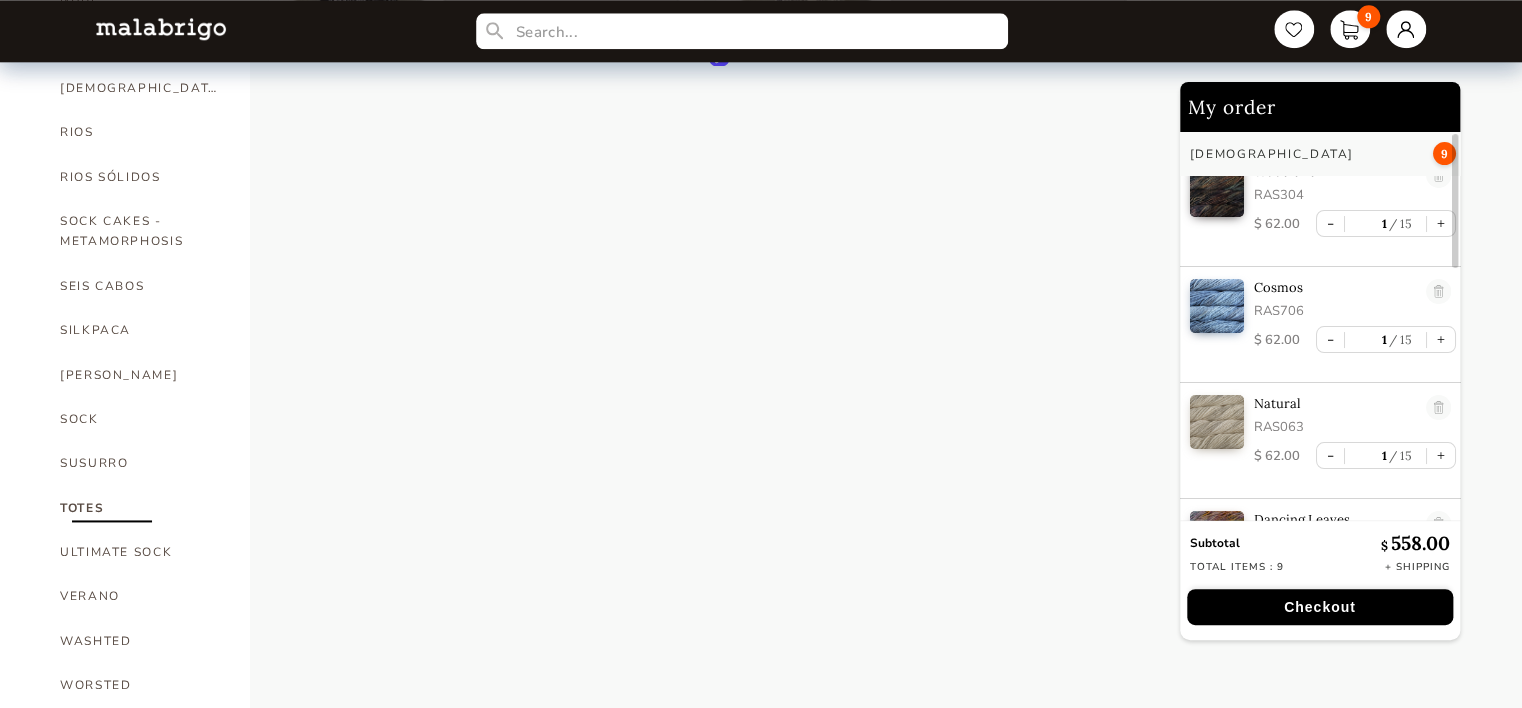 scroll, scrollTop: 0, scrollLeft: 0, axis: both 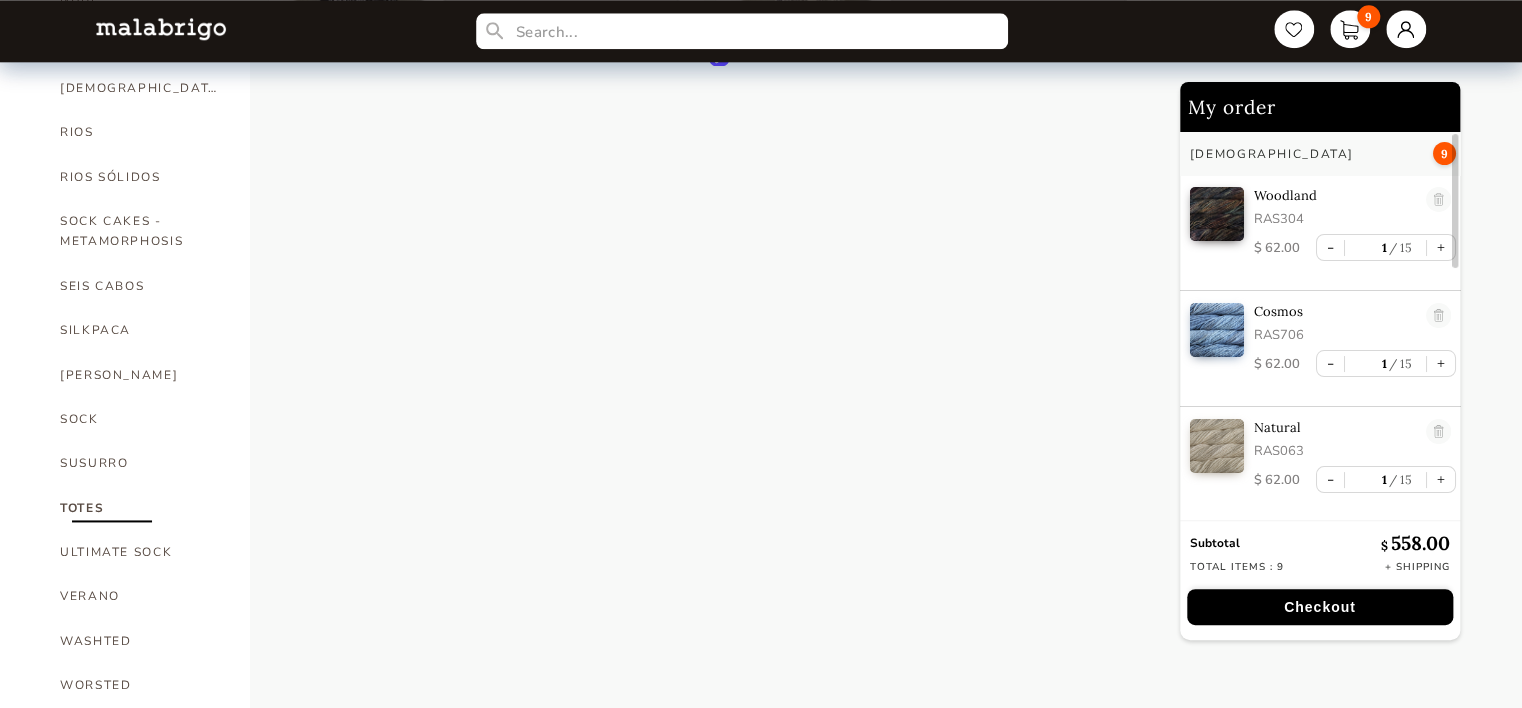 drag, startPoint x: 1456, startPoint y: 216, endPoint x: 1501, endPoint y: 184, distance: 55.21775 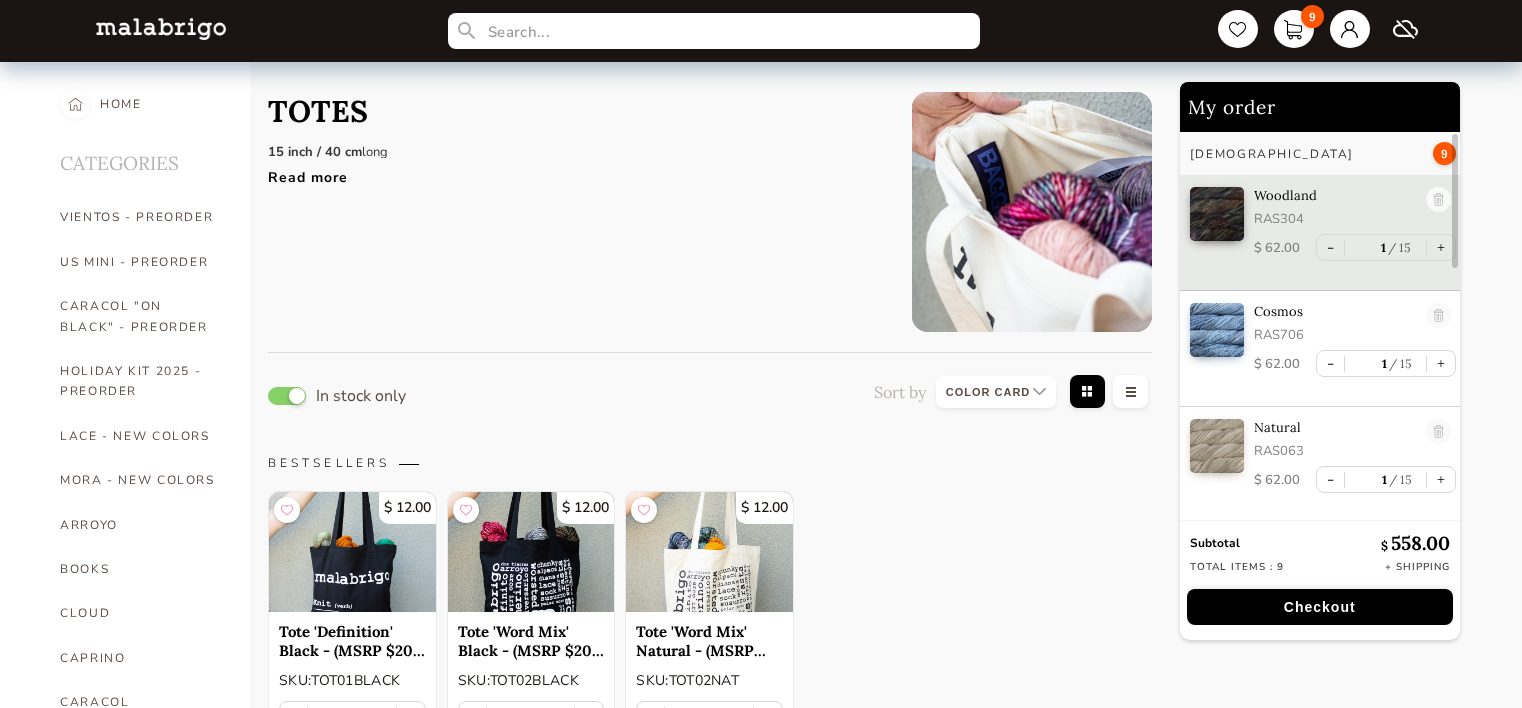 select on "INDEX" 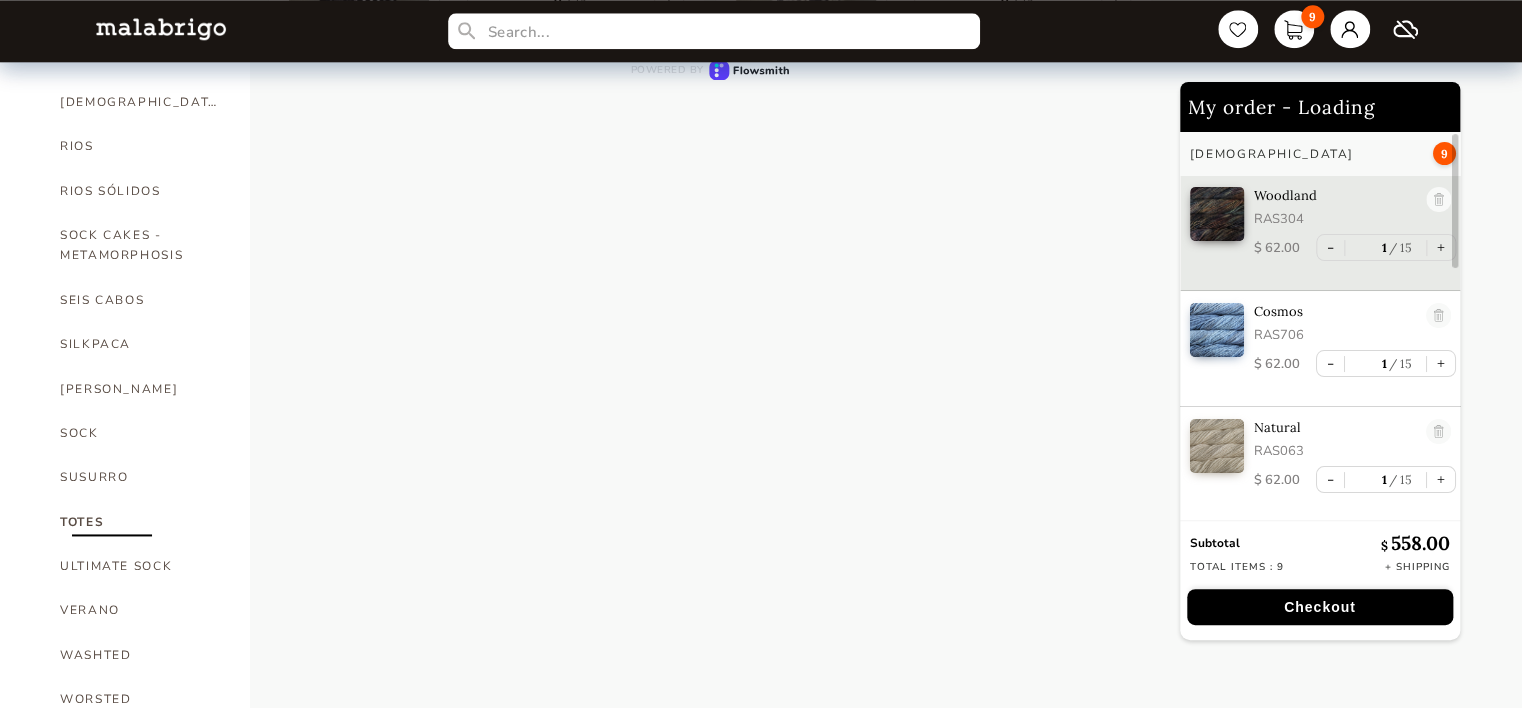 scroll, scrollTop: 1133, scrollLeft: 0, axis: vertical 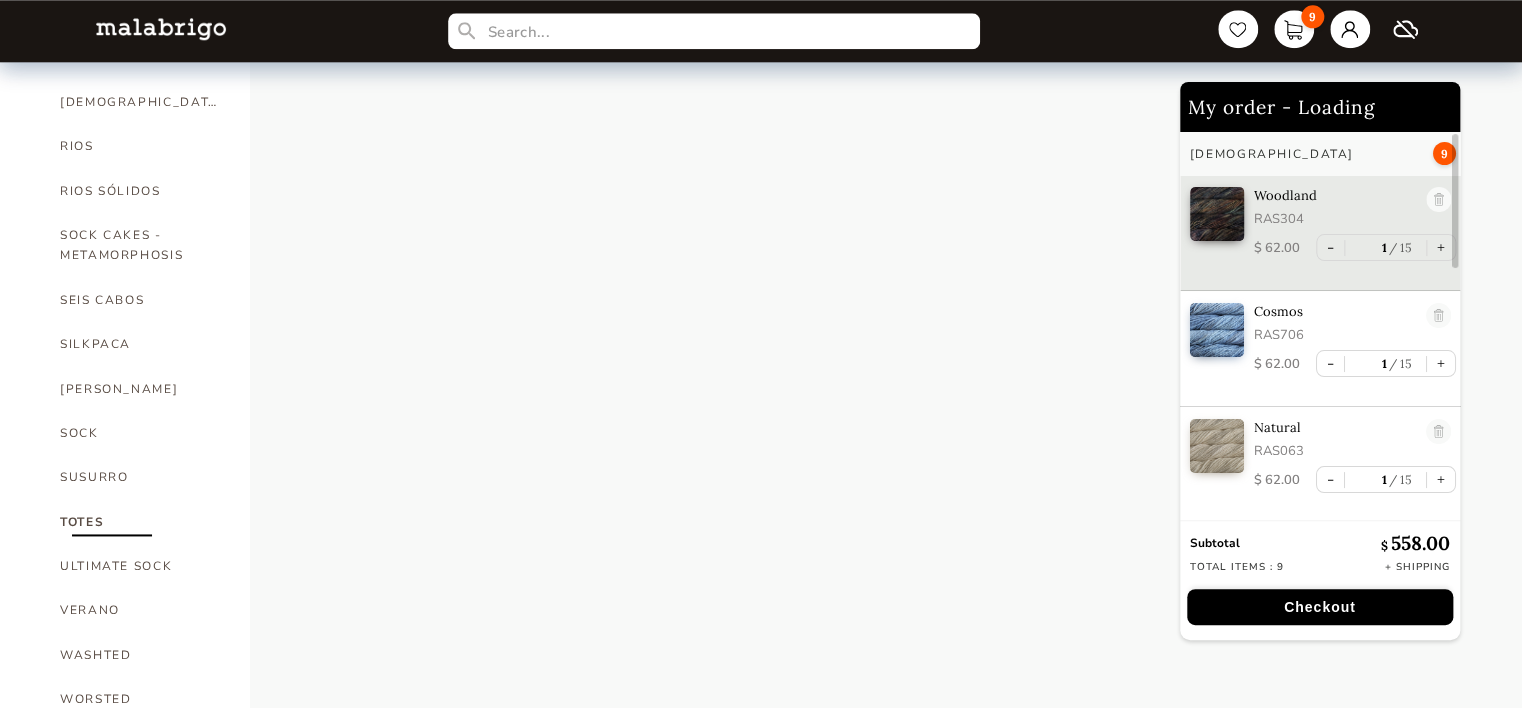 select on "INDEX" 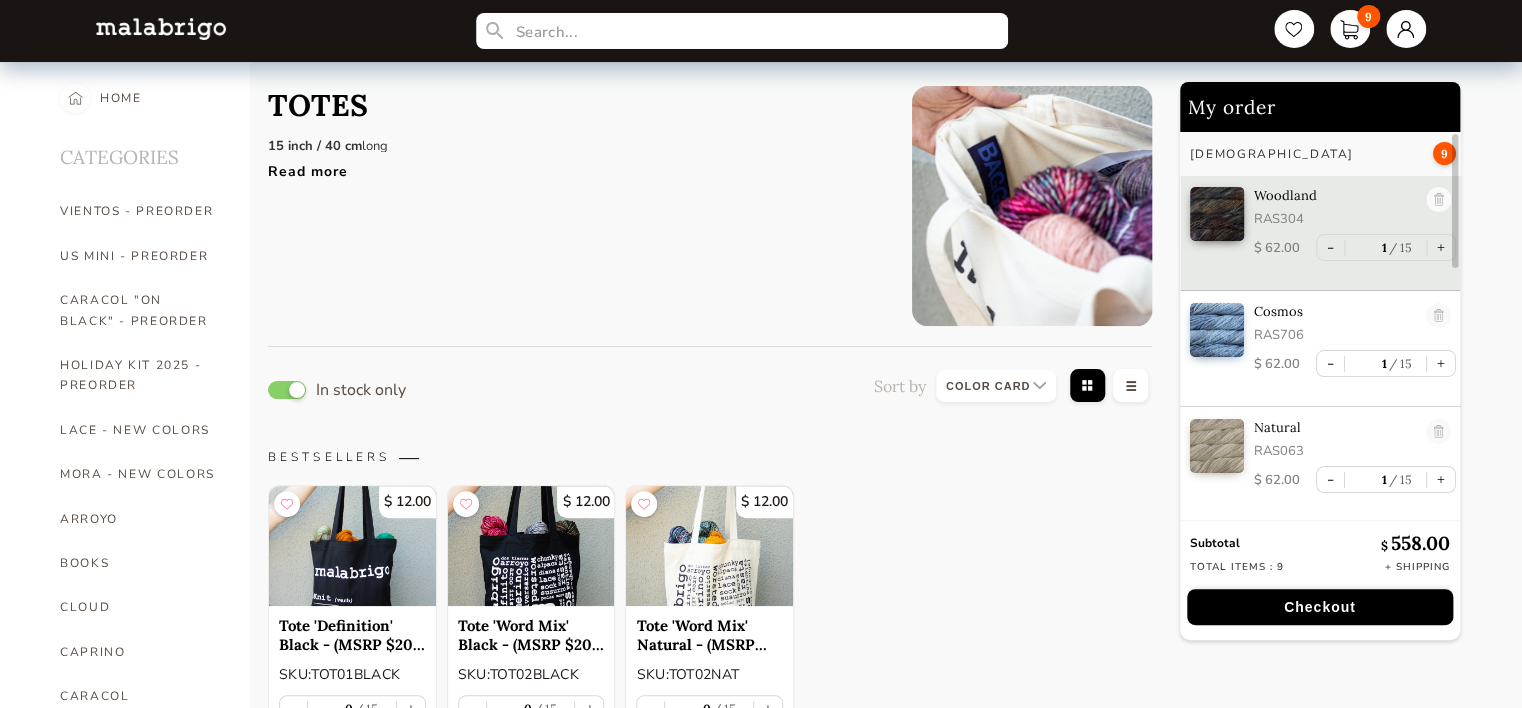 scroll, scrollTop: 0, scrollLeft: 0, axis: both 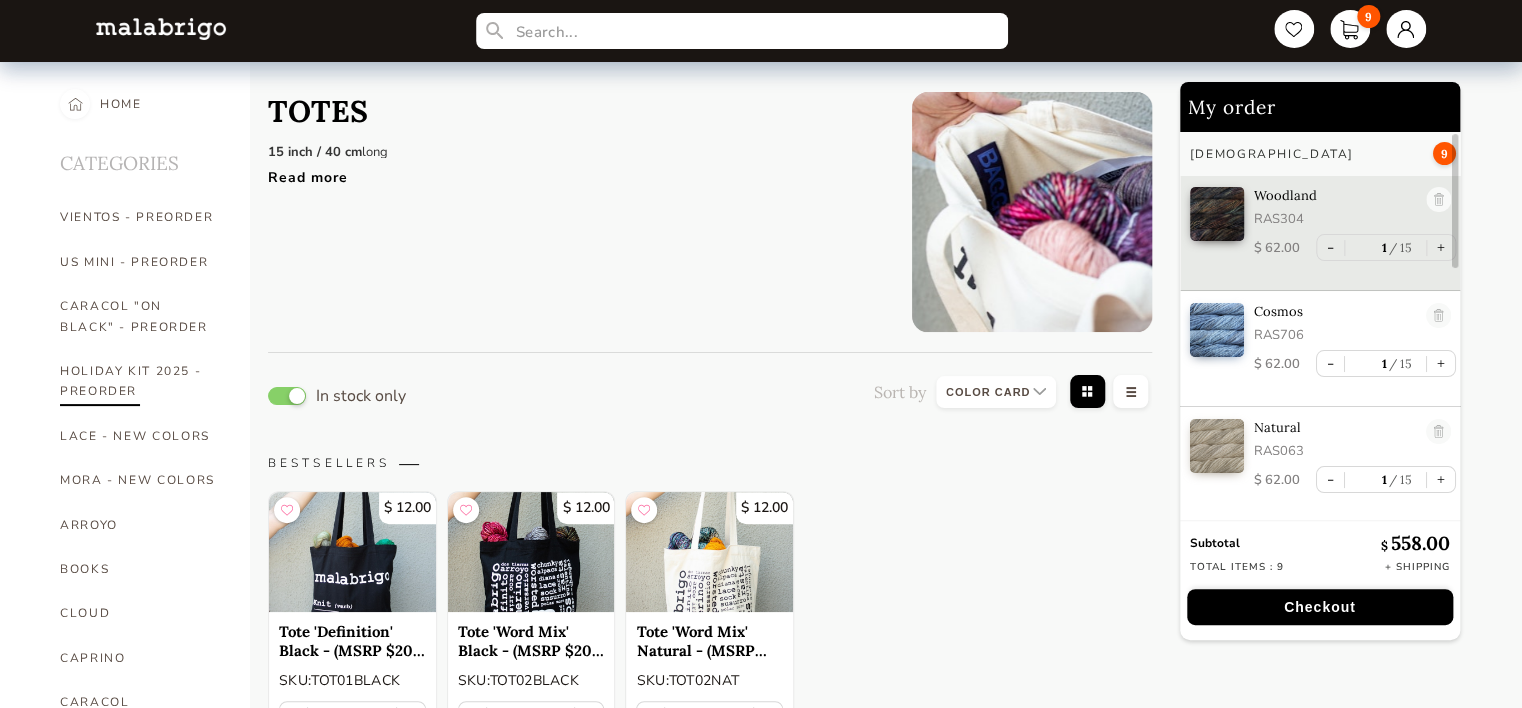 click on "HOLIDAY KIT 2025 - PREORDER" at bounding box center [140, 381] 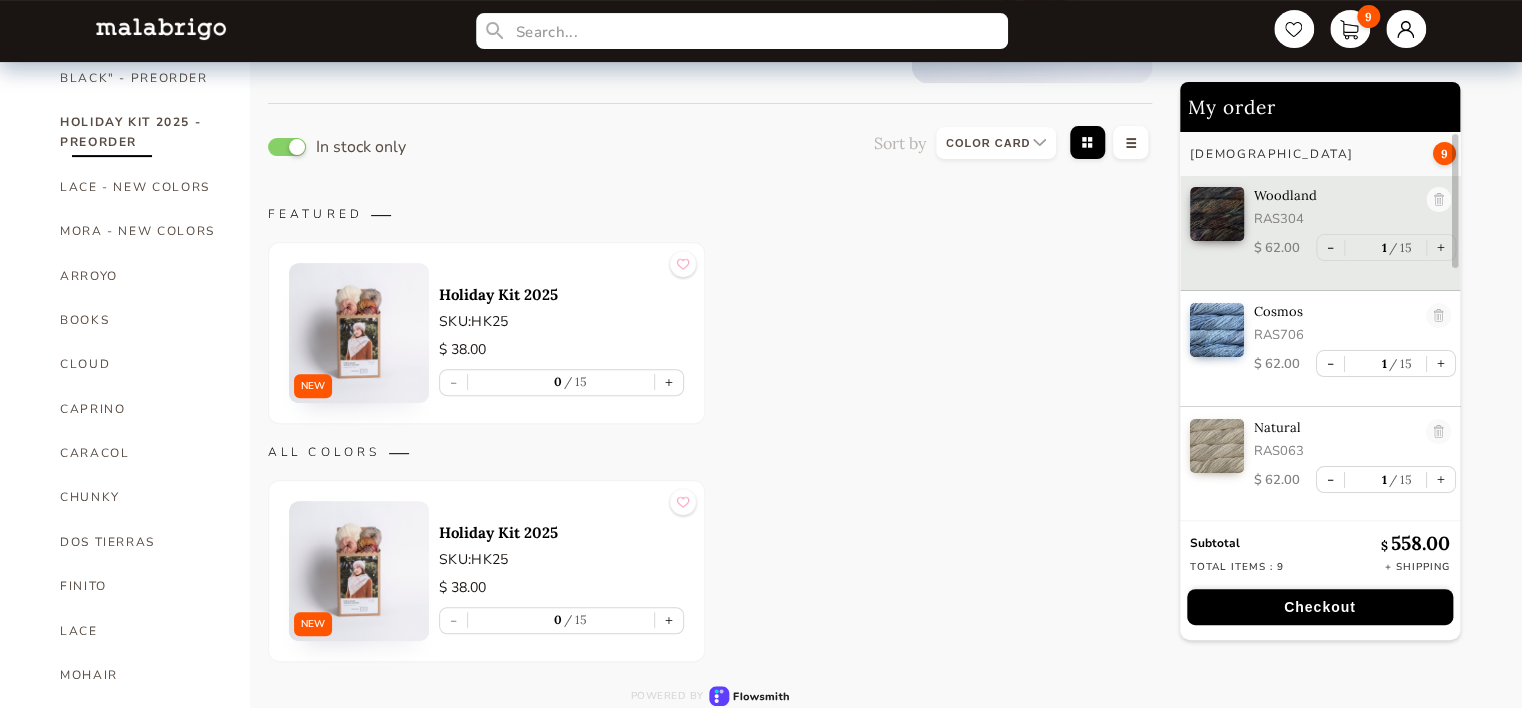 scroll, scrollTop: 0, scrollLeft: 0, axis: both 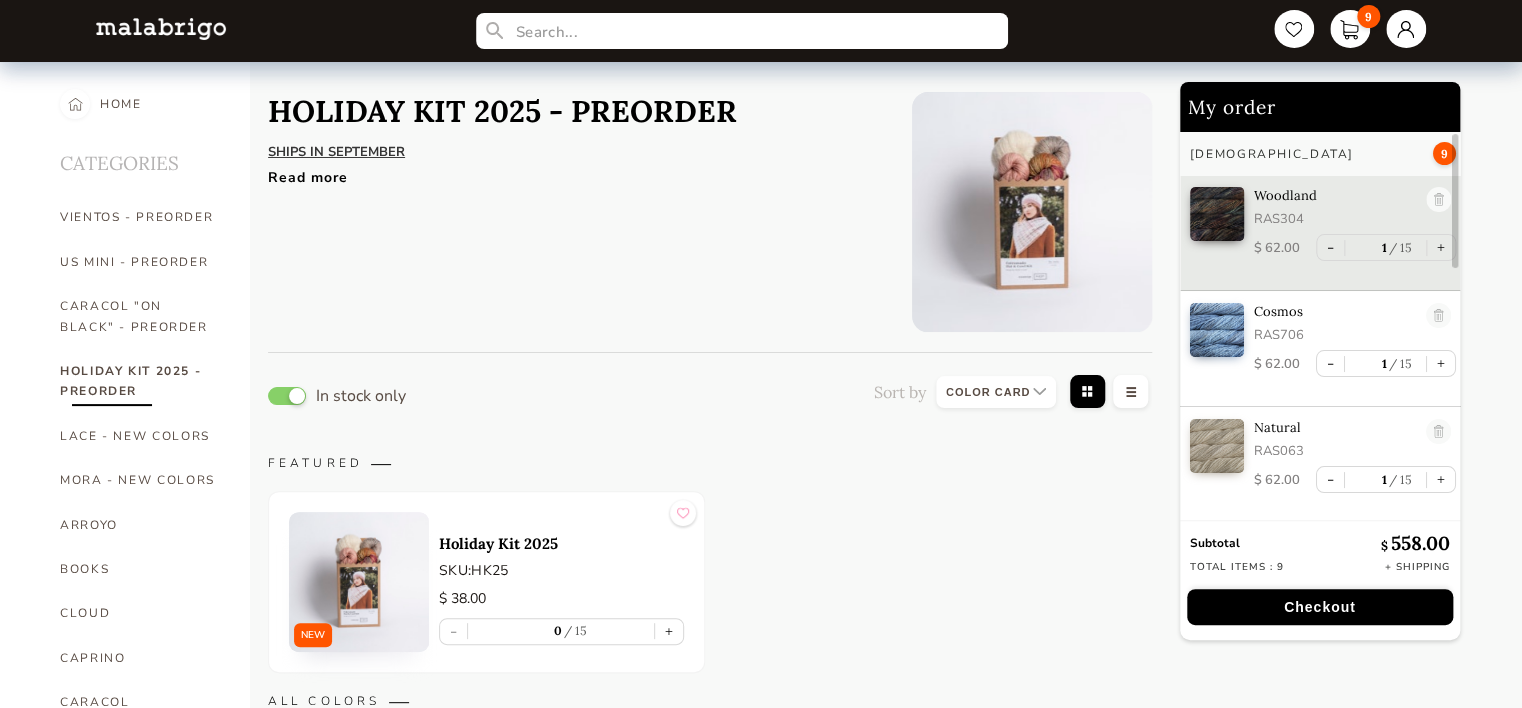 click at bounding box center (359, 582) 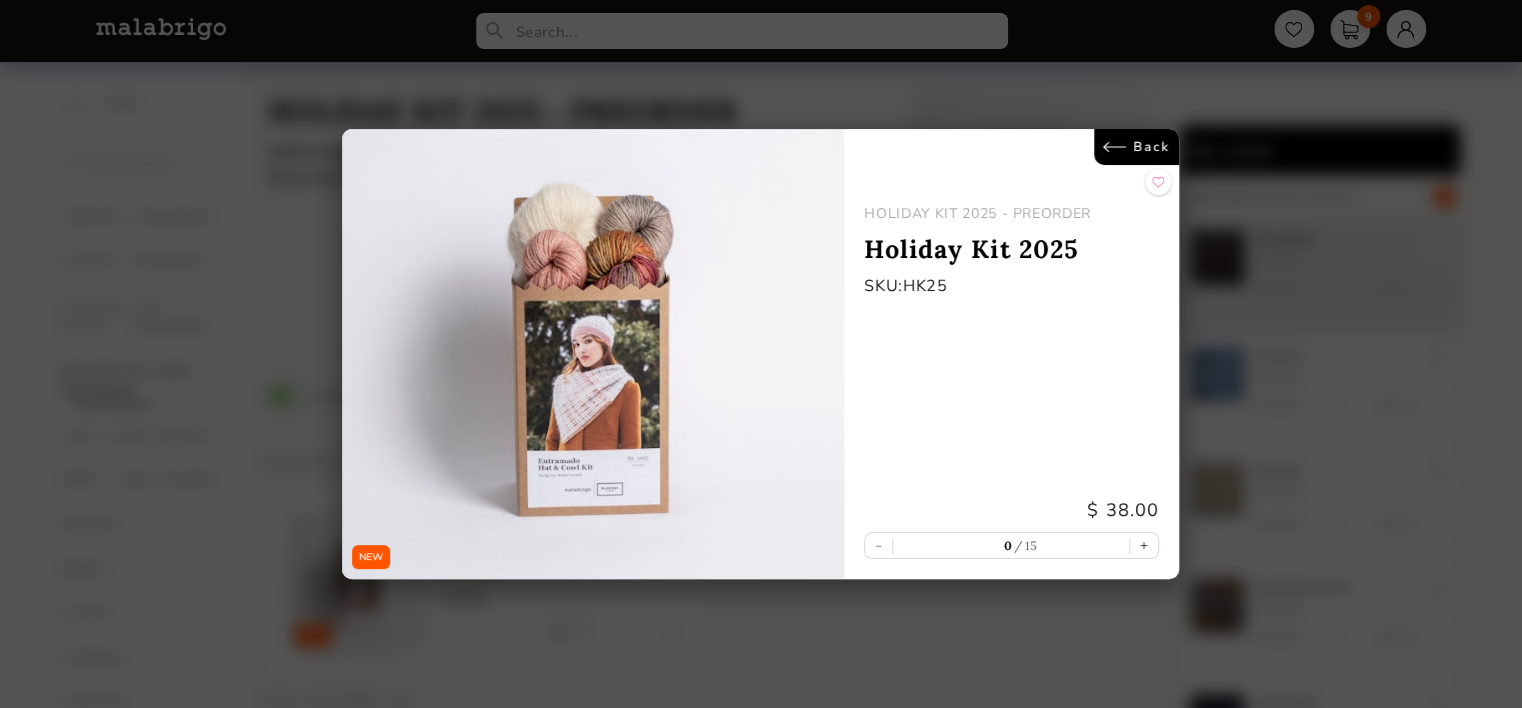 click on "Back" at bounding box center [1137, 147] 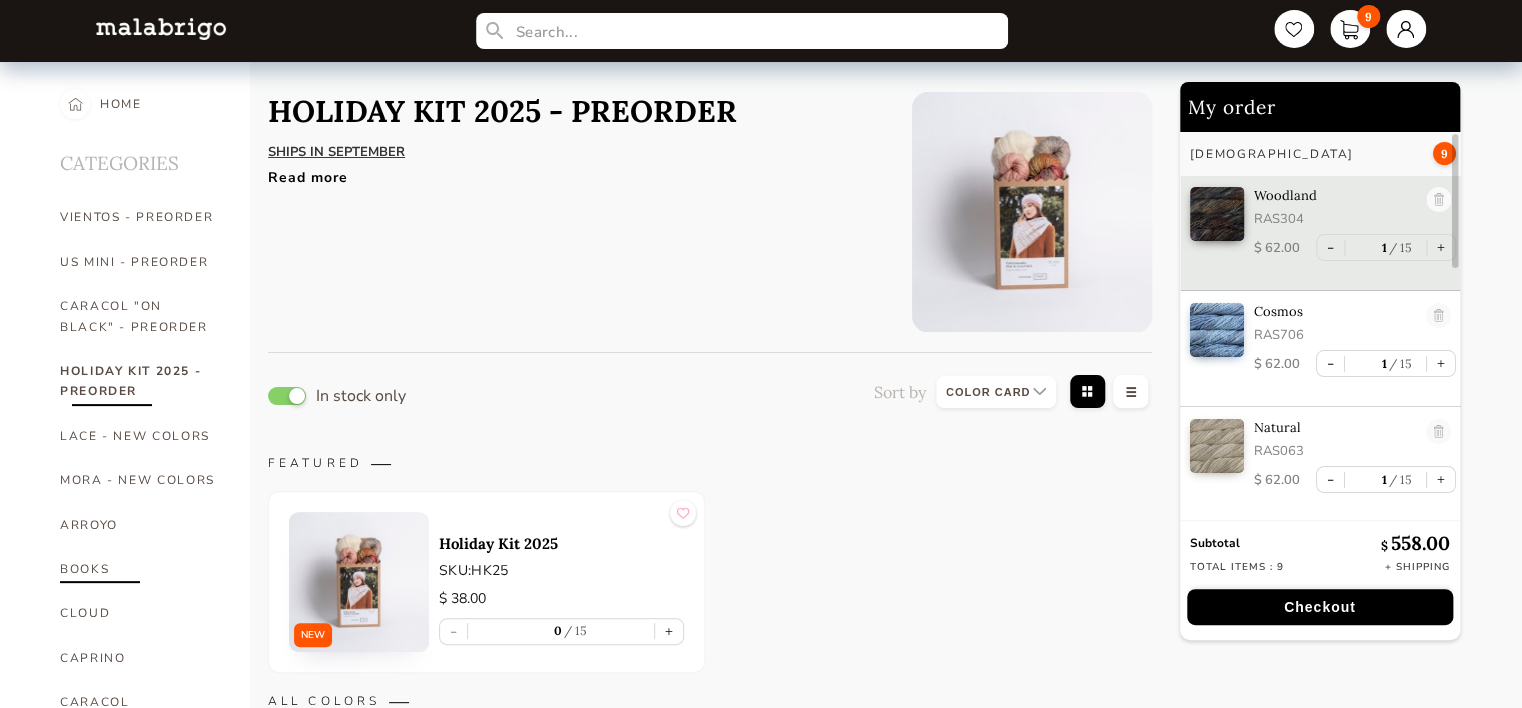 click on "BOOKS" at bounding box center (140, 569) 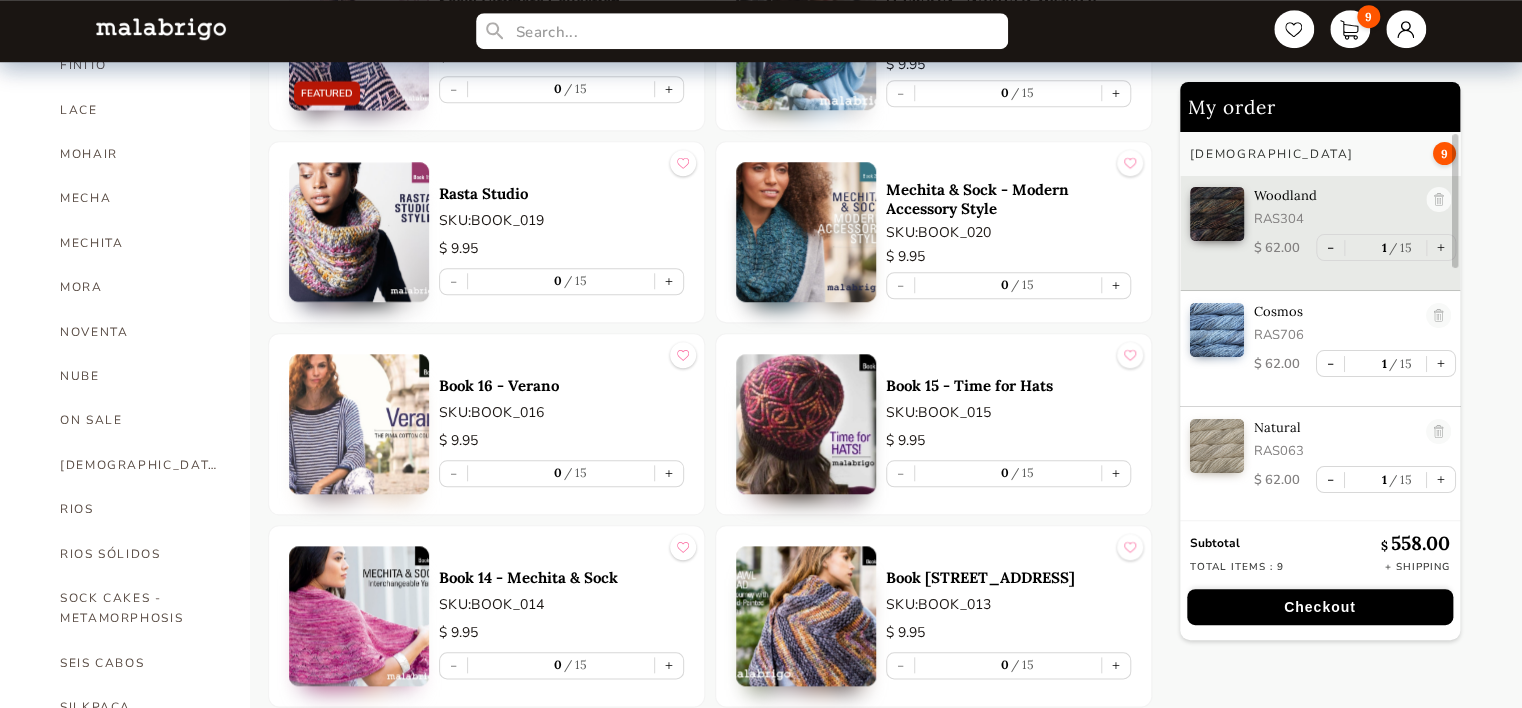 scroll, scrollTop: 776, scrollLeft: 0, axis: vertical 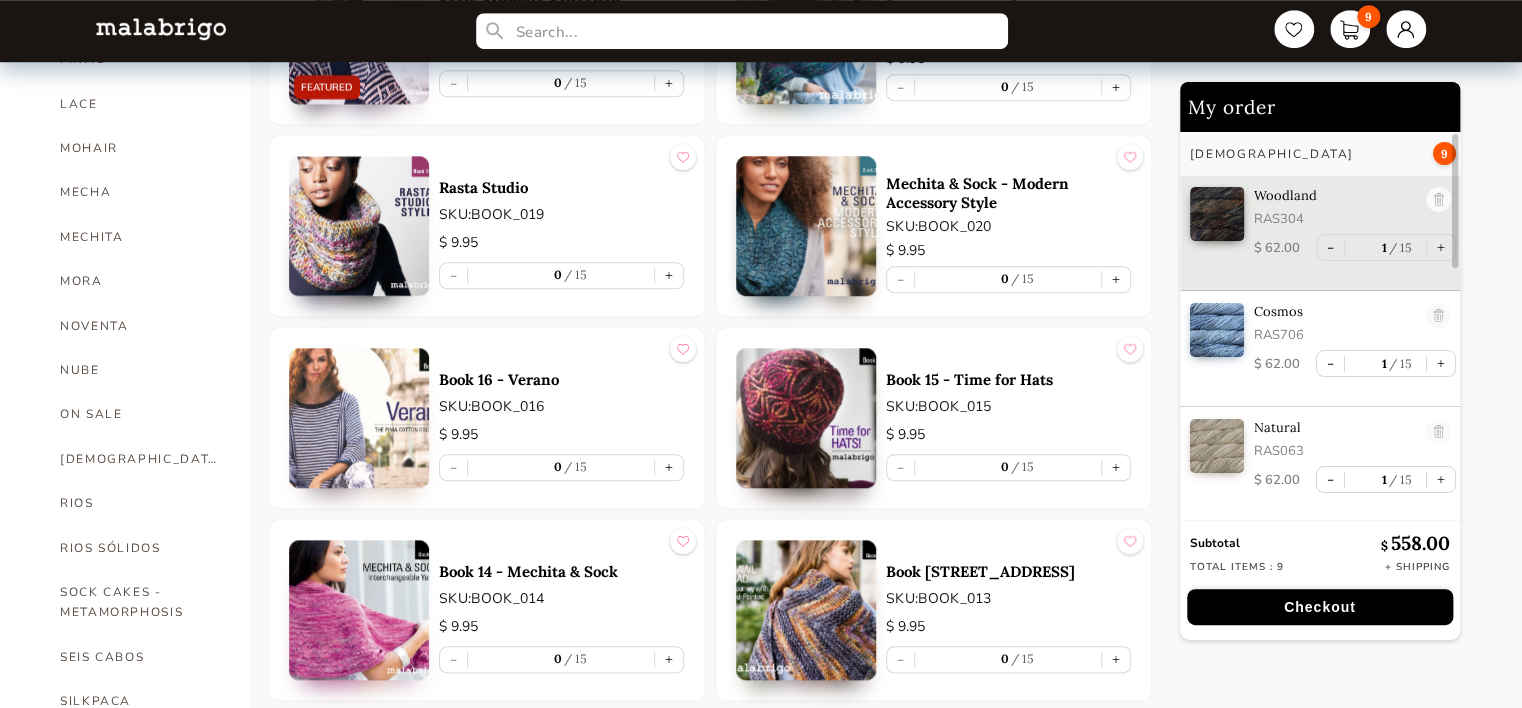 click at bounding box center [806, 418] 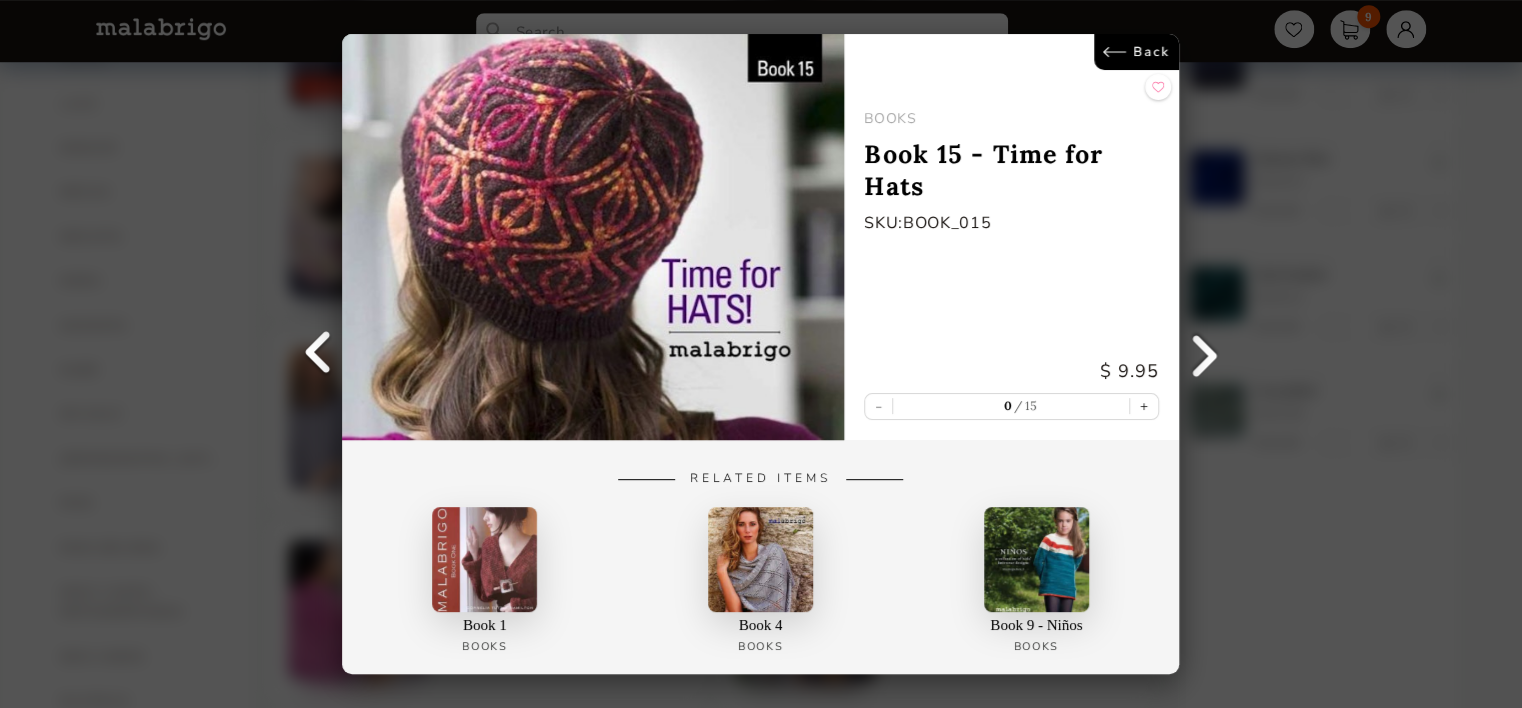 click at bounding box center (593, 237) 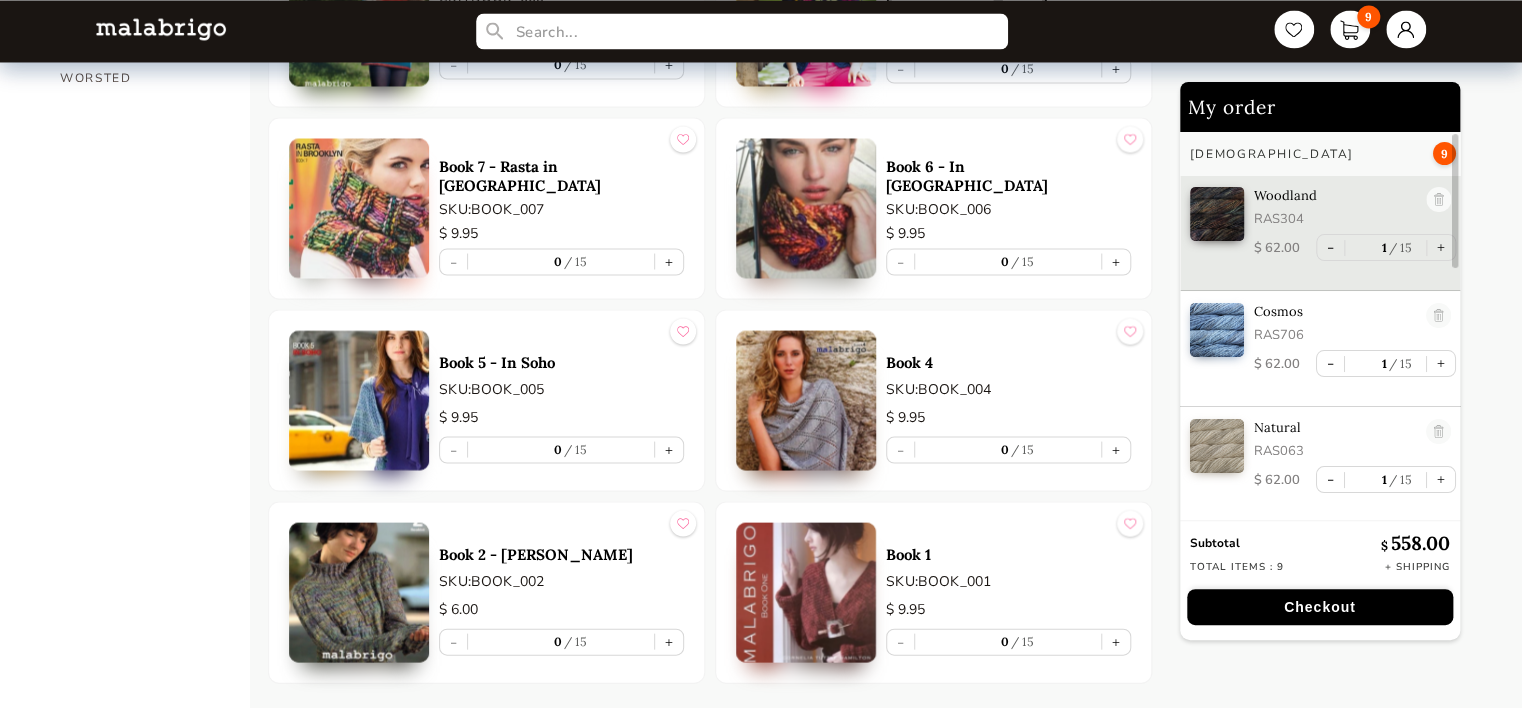 scroll, scrollTop: 1771, scrollLeft: 0, axis: vertical 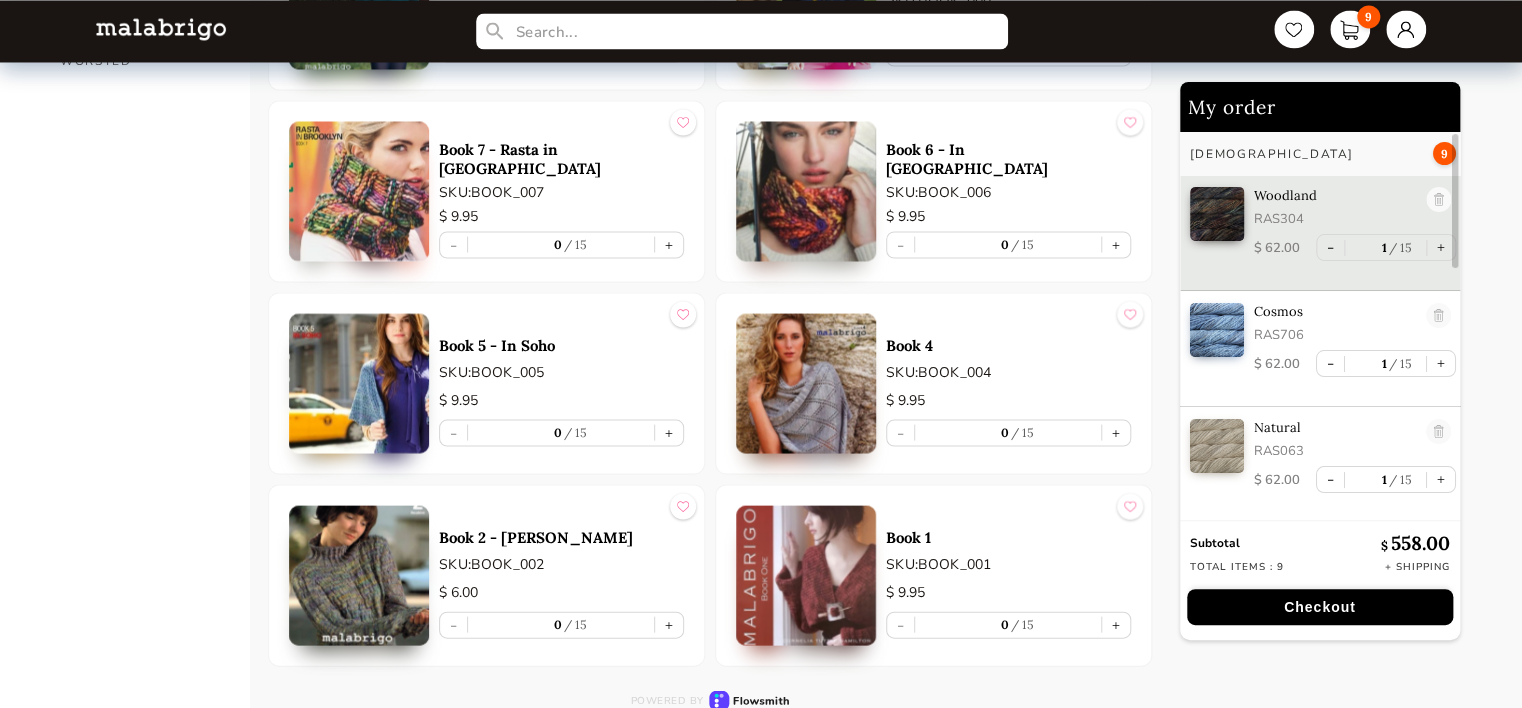 click at bounding box center (359, 191) 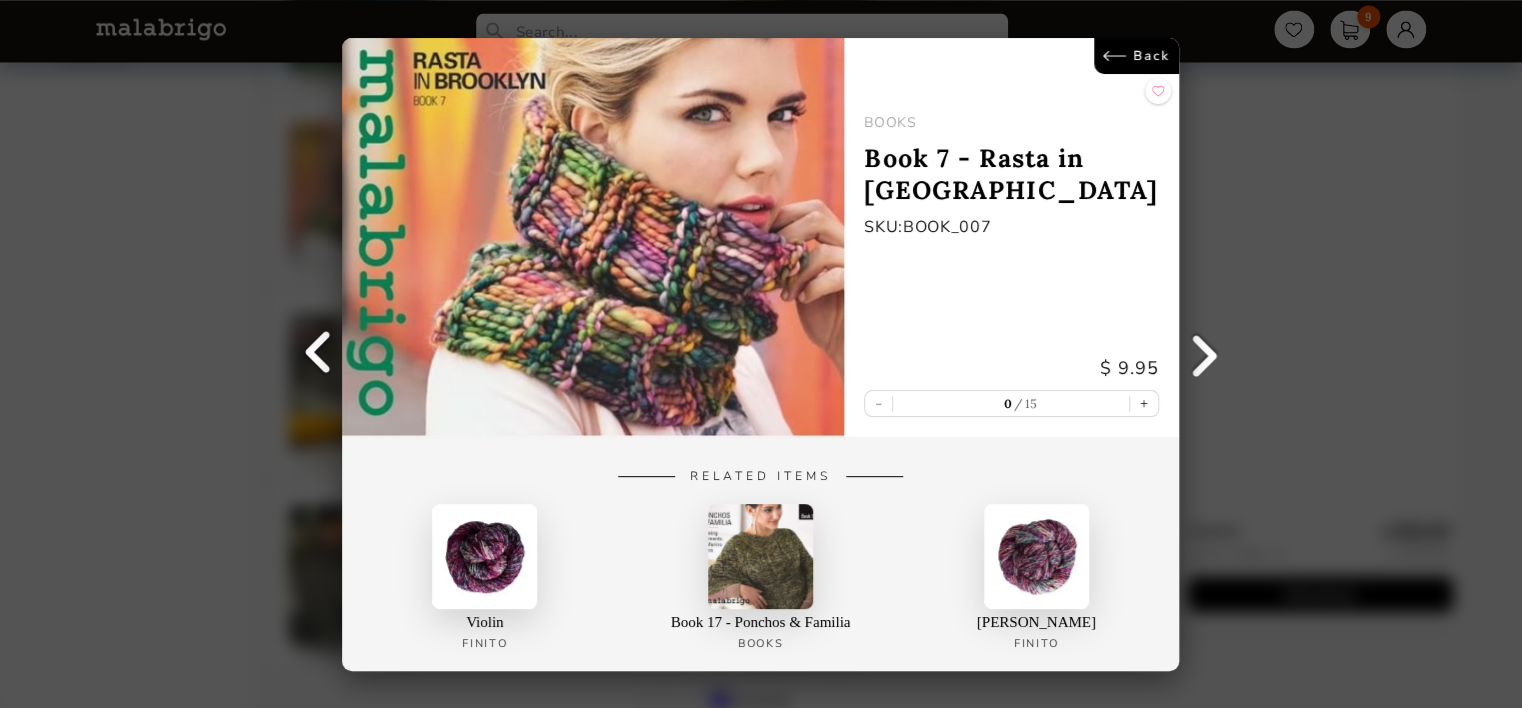 click on "Back" at bounding box center [1137, 56] 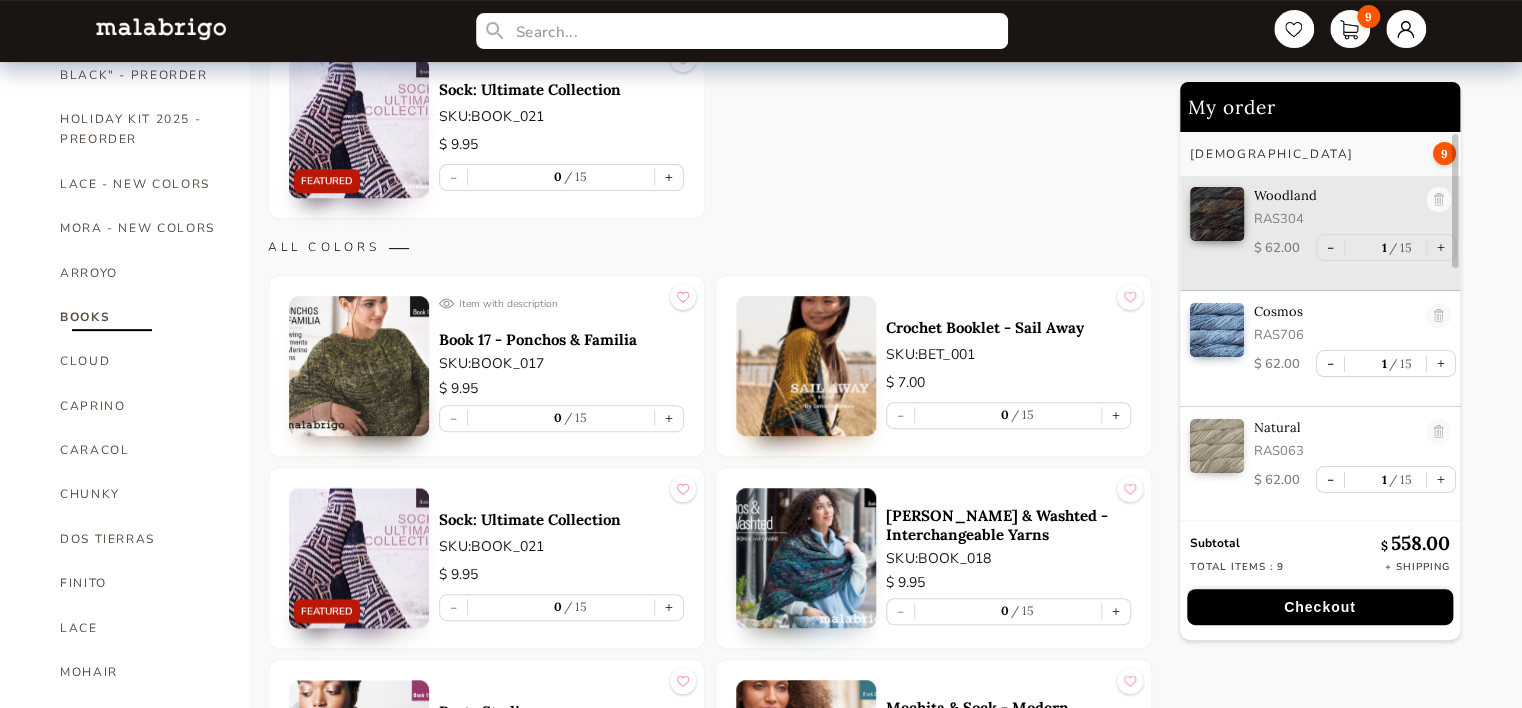 scroll, scrollTop: 0, scrollLeft: 0, axis: both 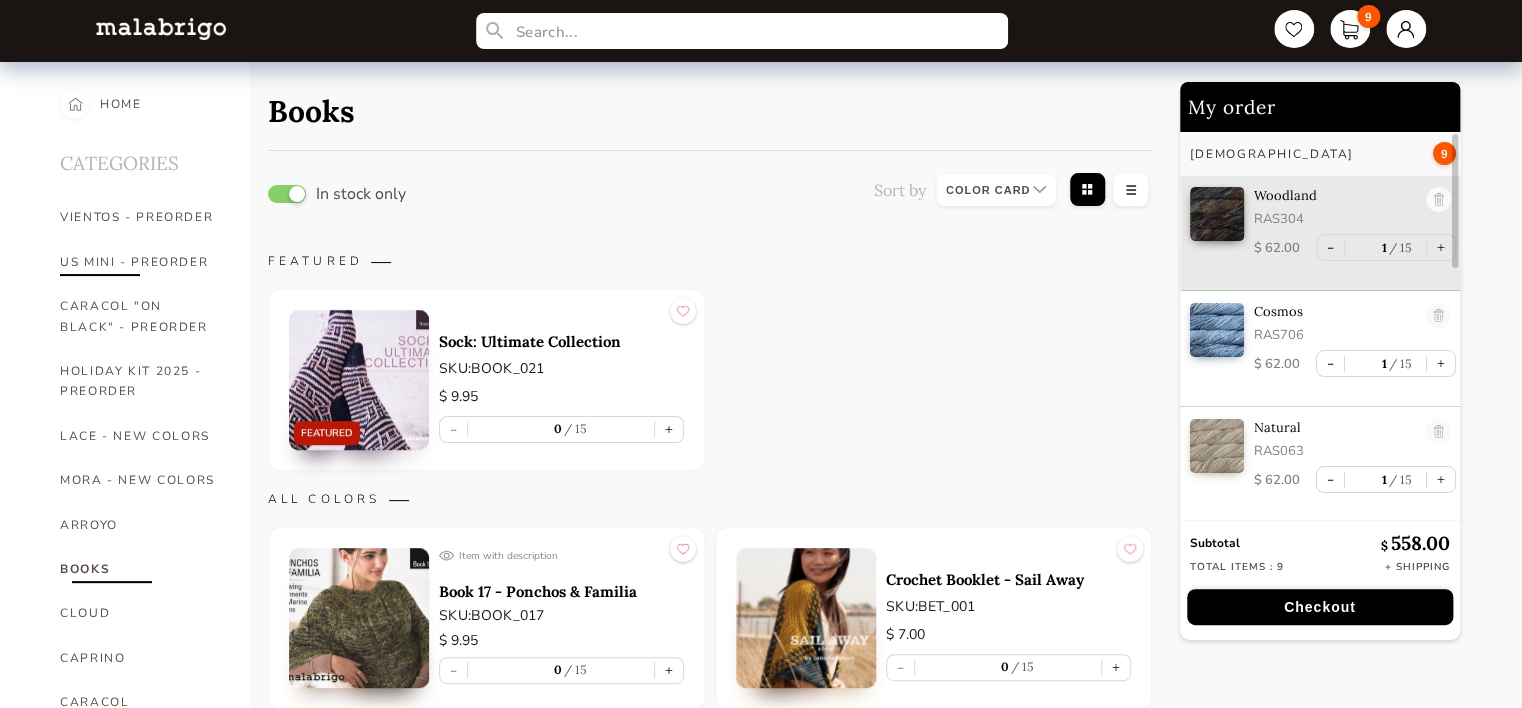 click on "US MINI - PREORDER" at bounding box center (140, 262) 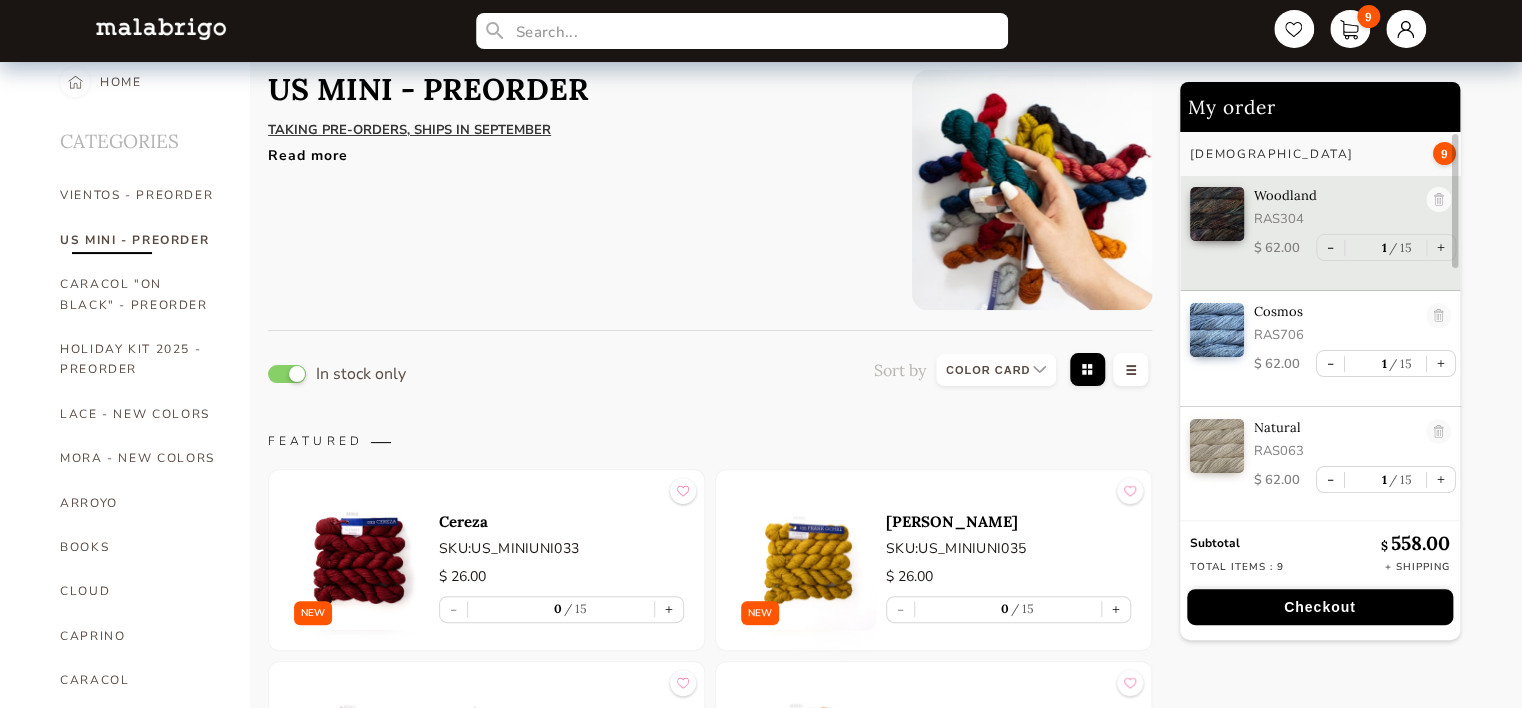 scroll, scrollTop: 0, scrollLeft: 0, axis: both 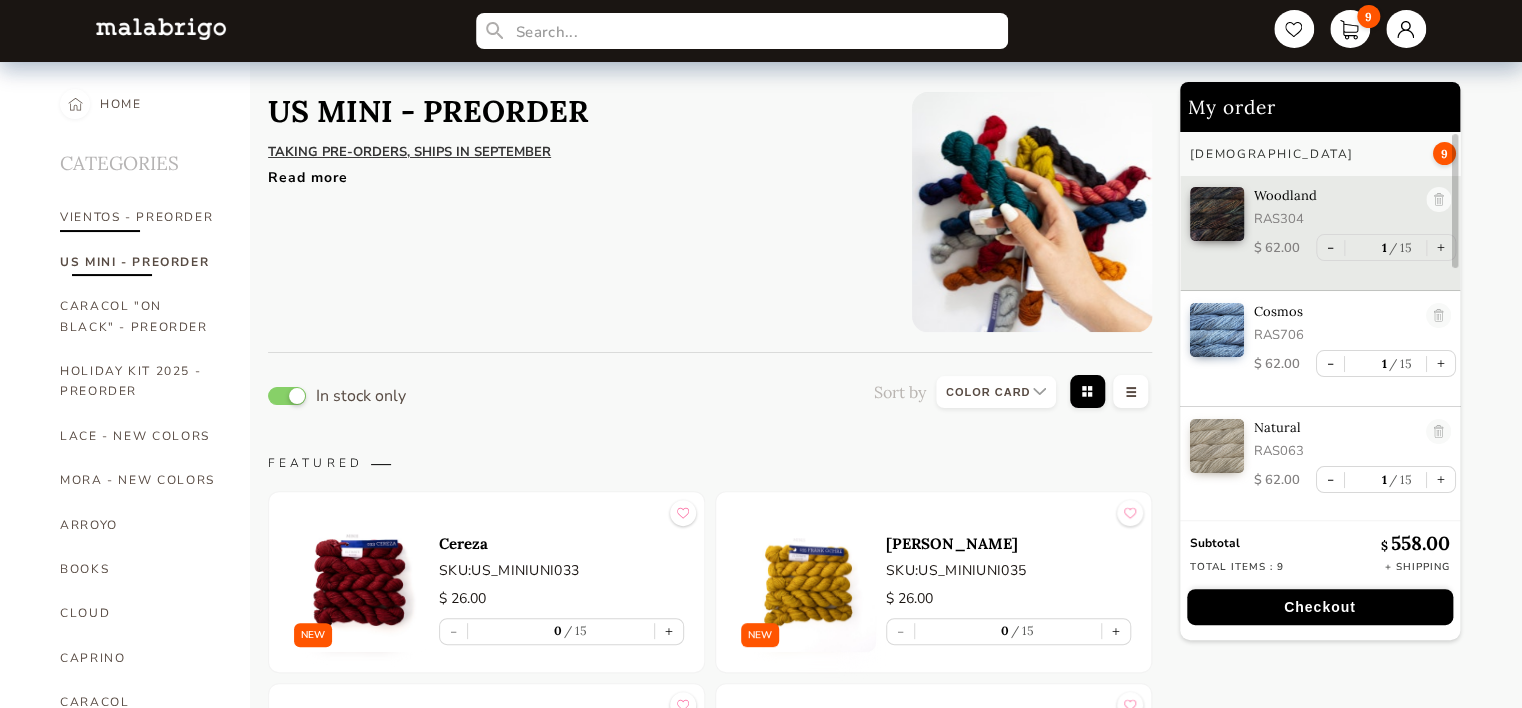 click on "VIENTOS - PREORDER" at bounding box center [140, 217] 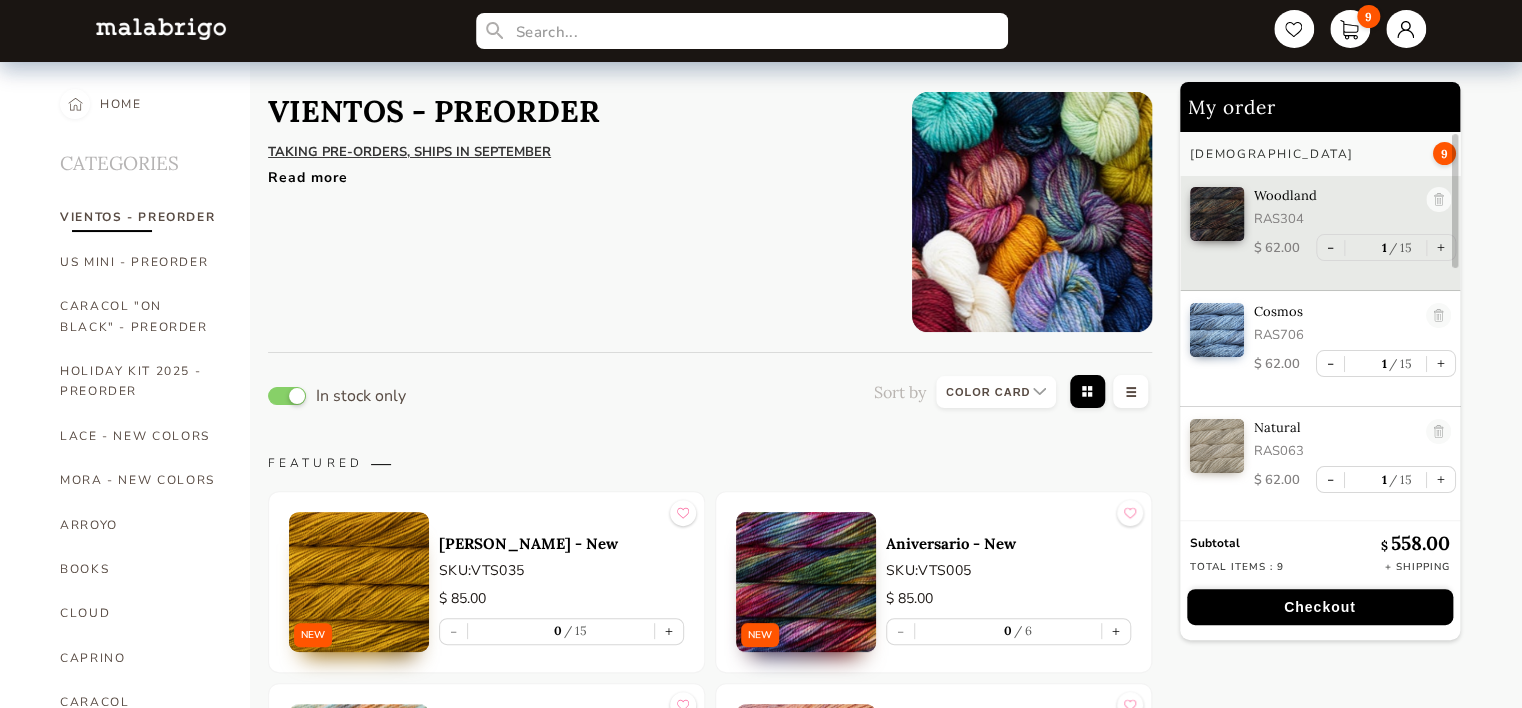 drag, startPoint x: 1520, startPoint y: 67, endPoint x: 1531, endPoint y: 220, distance: 153.39491 